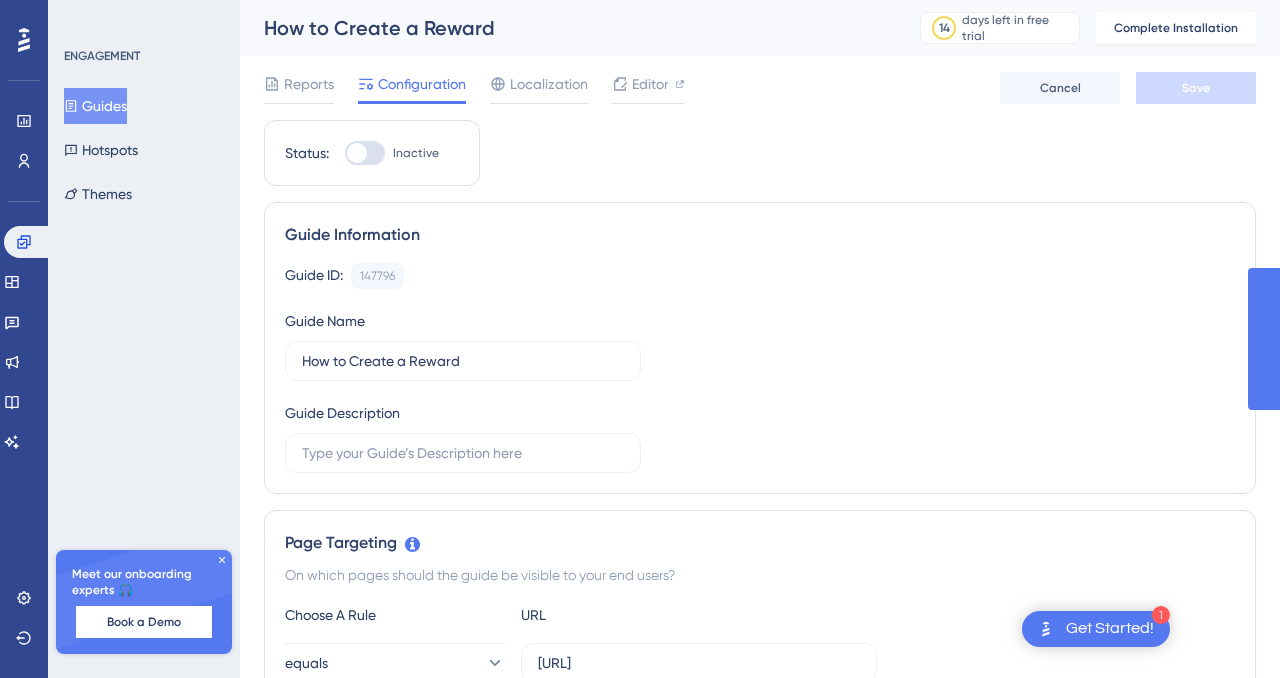 scroll, scrollTop: 0, scrollLeft: 0, axis: both 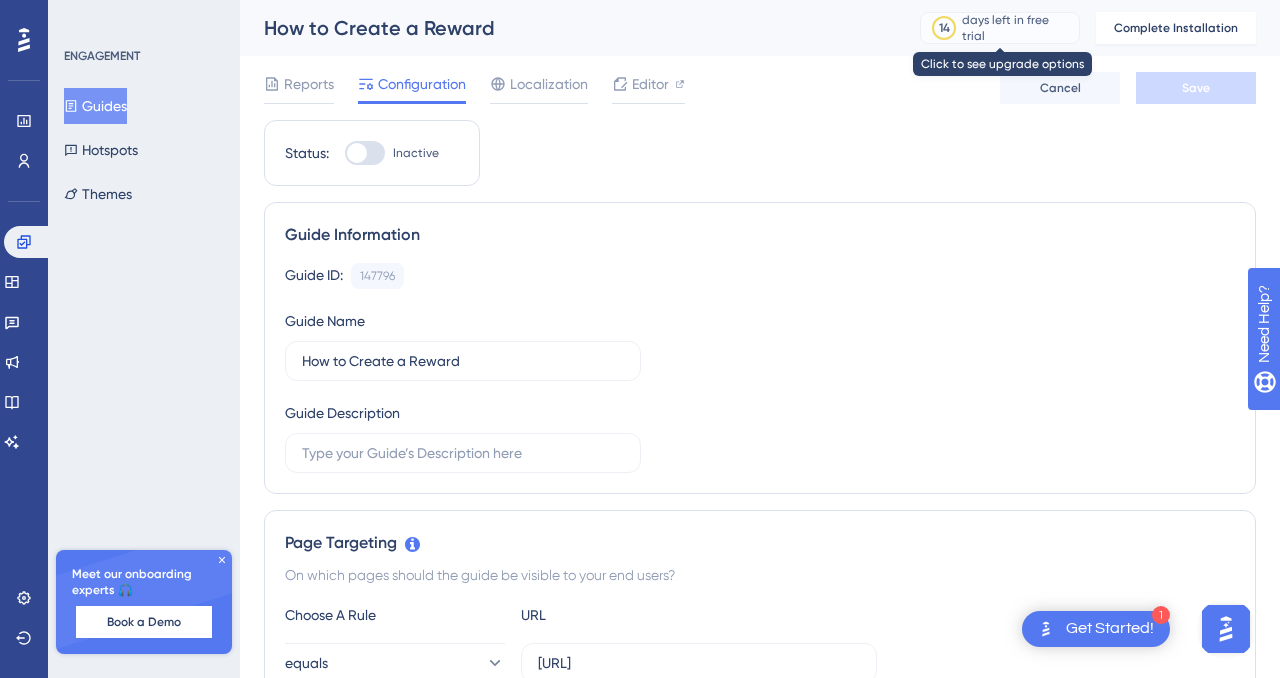 click on "days left in free trial" at bounding box center (1017, 28) 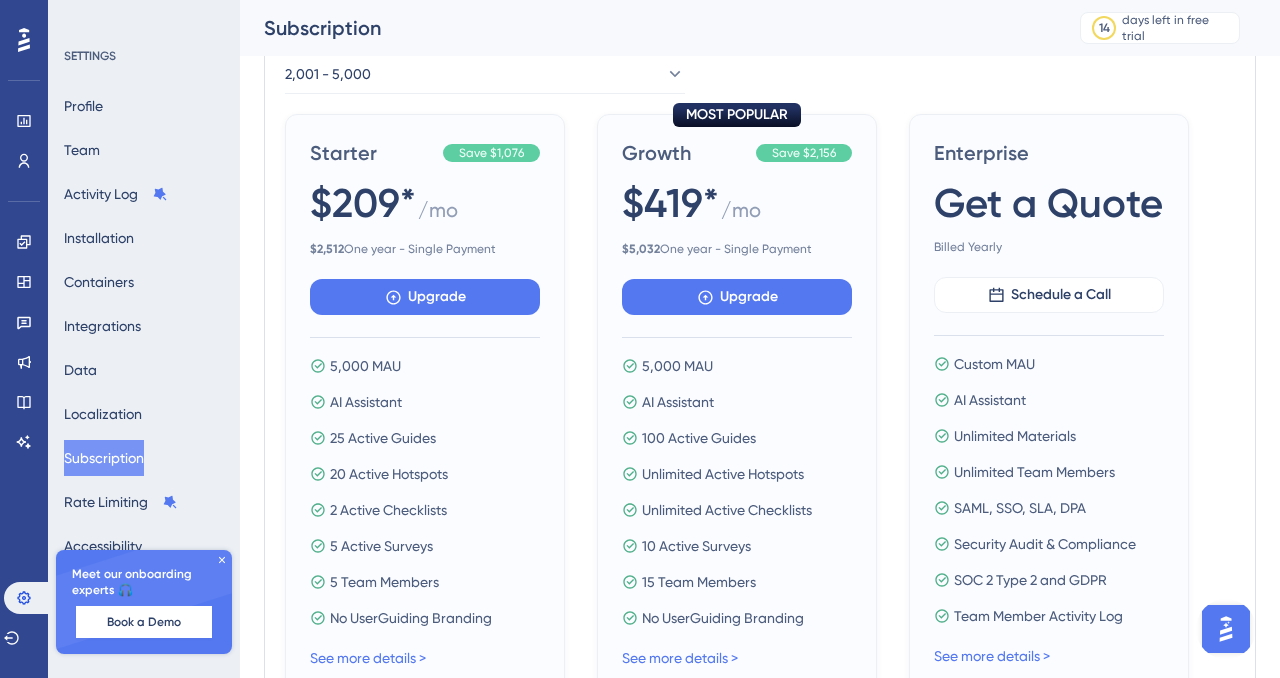 scroll, scrollTop: 92, scrollLeft: 0, axis: vertical 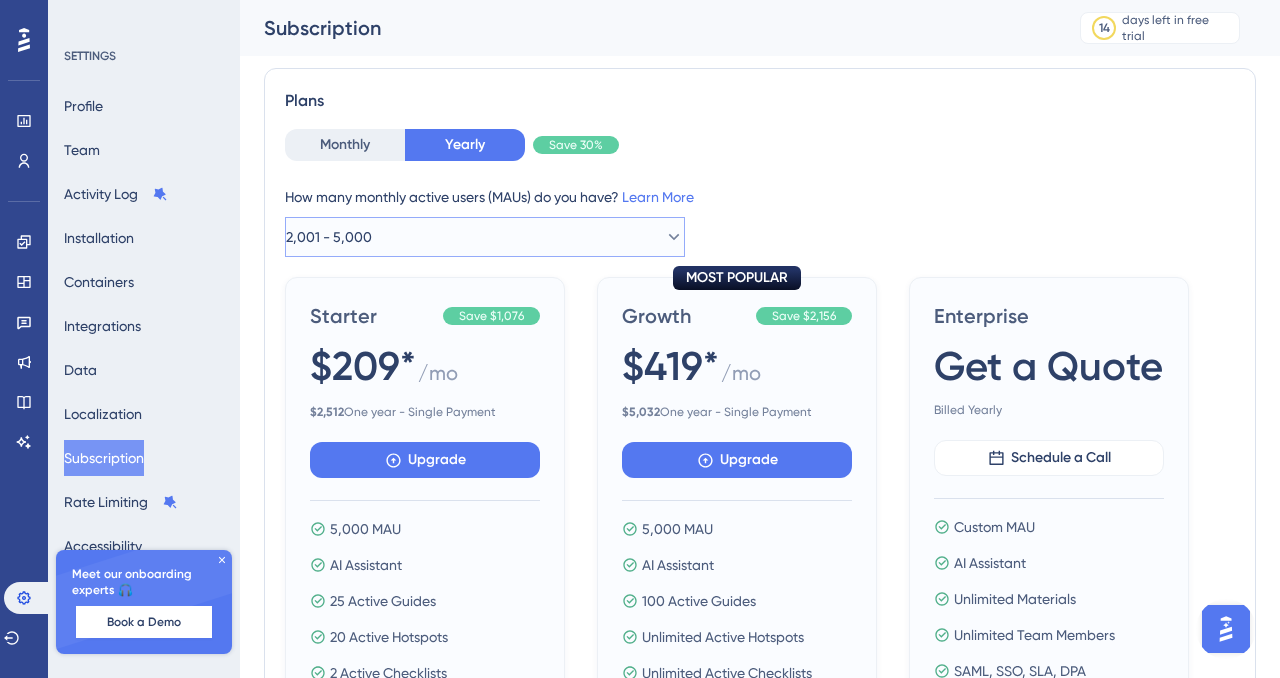 click on "2,001 - 5,000" at bounding box center [485, 237] 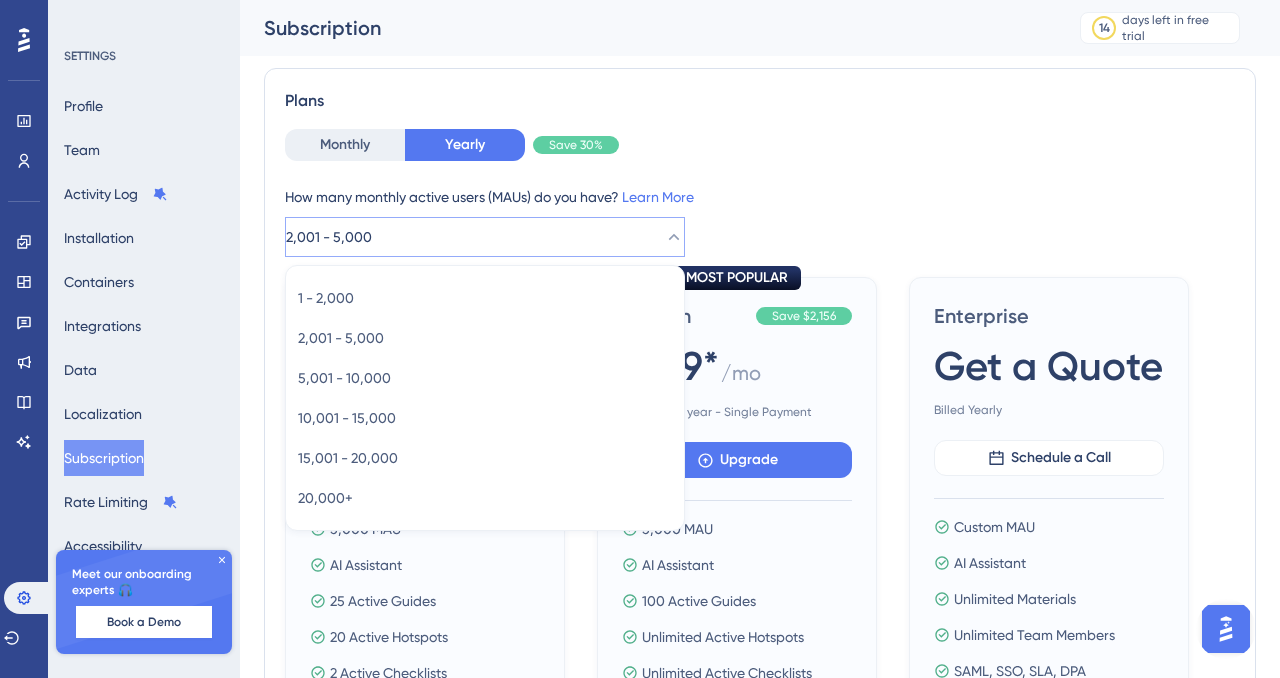 scroll, scrollTop: 149, scrollLeft: 0, axis: vertical 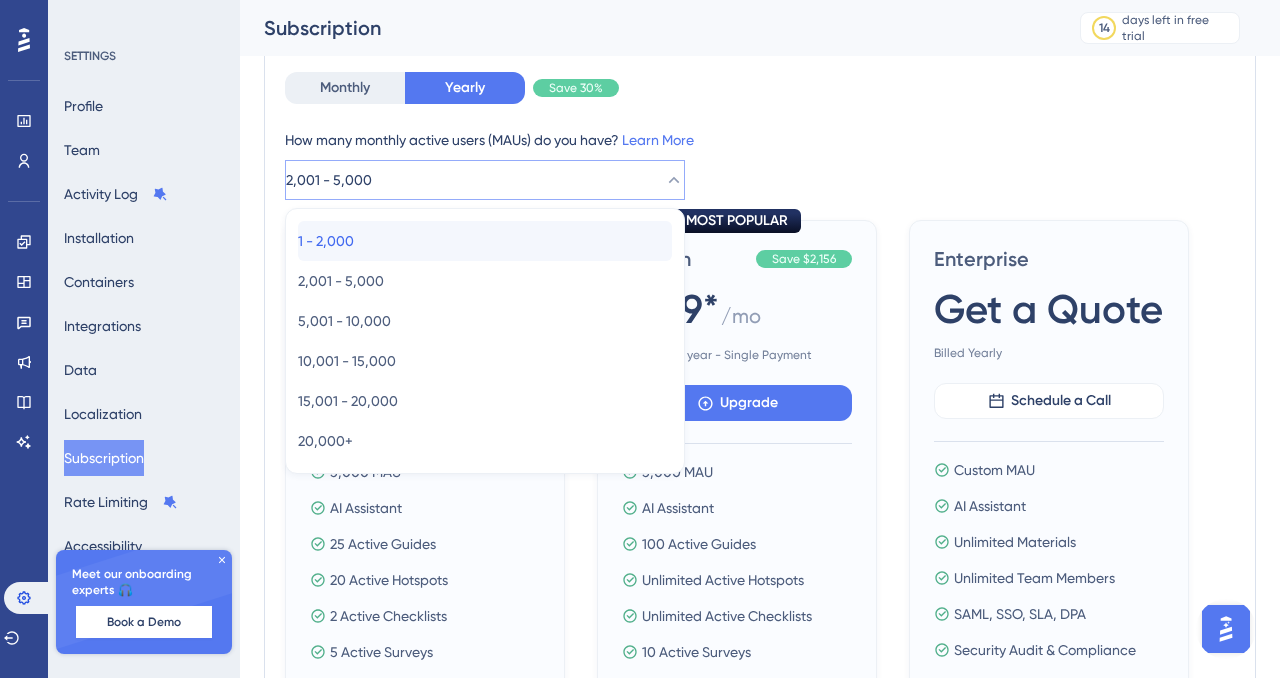 click on "1 - 2,000 1 - 2,000" at bounding box center (485, 241) 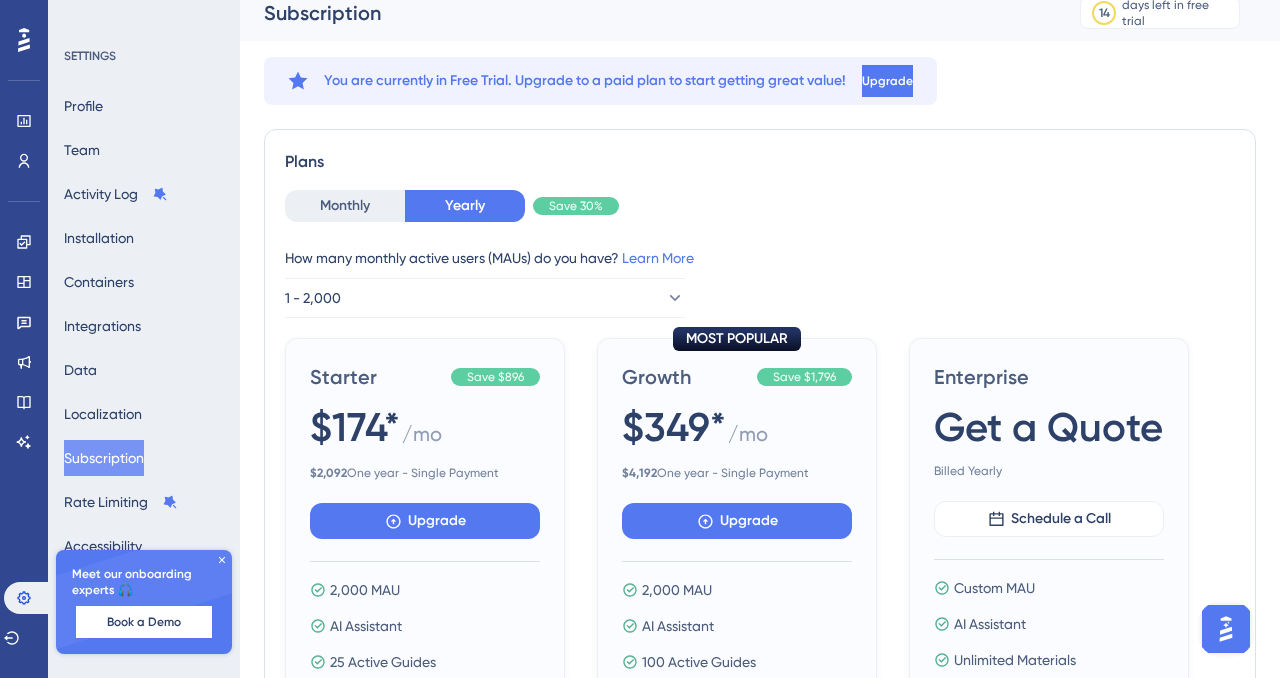 scroll, scrollTop: 0, scrollLeft: 0, axis: both 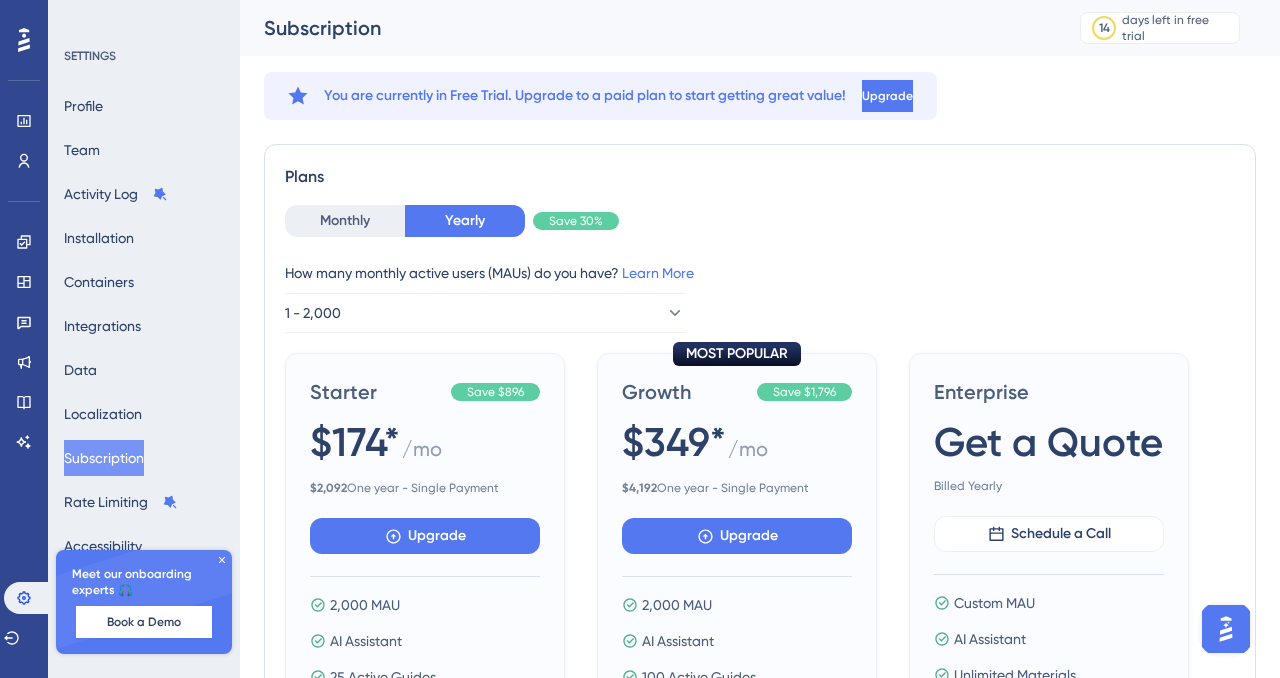click 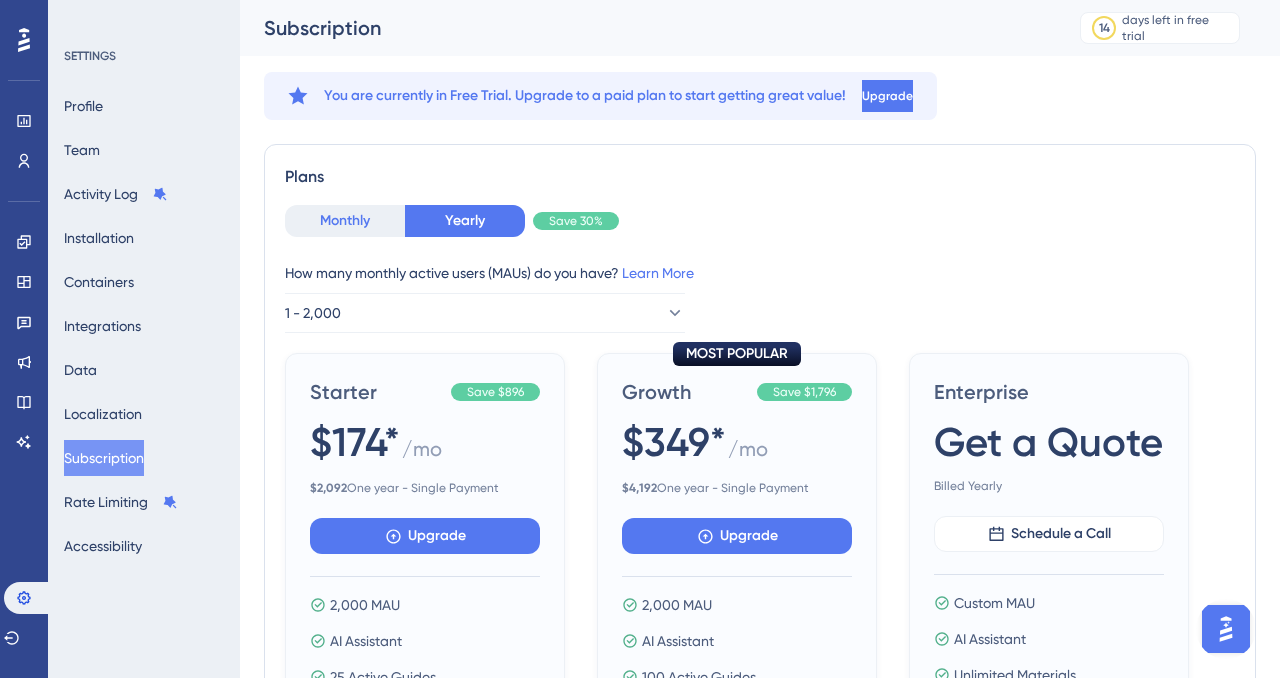click on "Monthly" at bounding box center (345, 221) 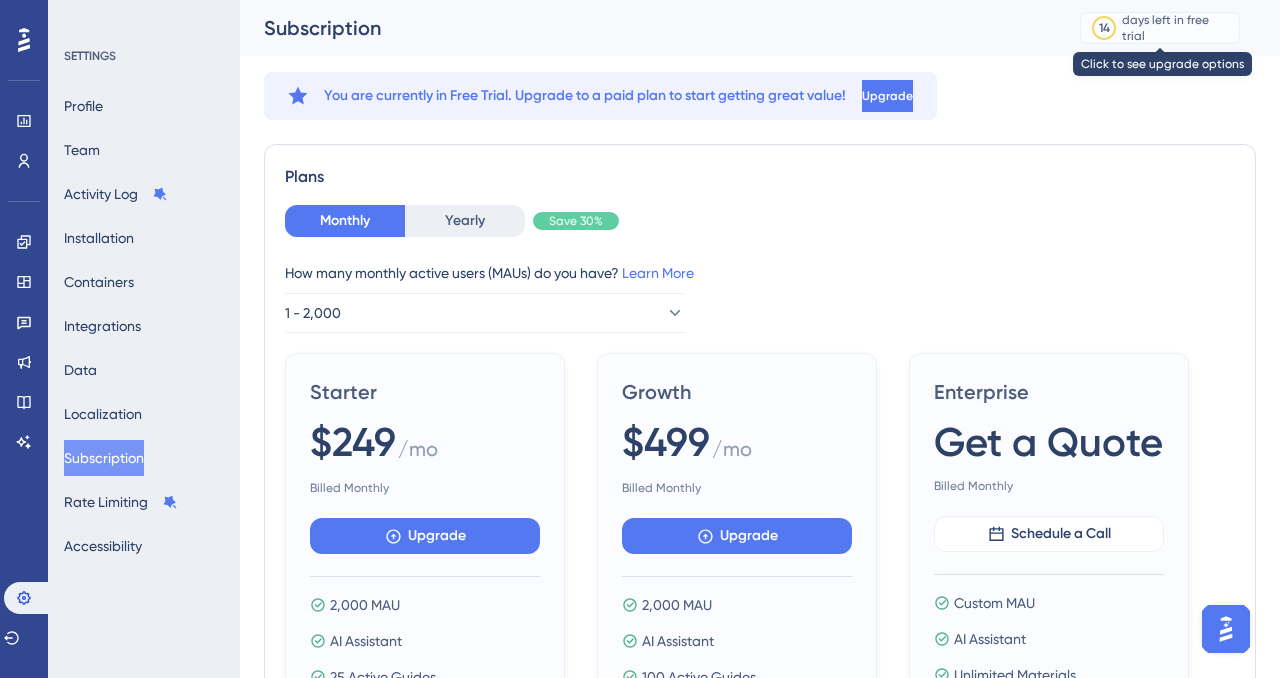 click on "14 days left in free trial" at bounding box center [1160, 28] 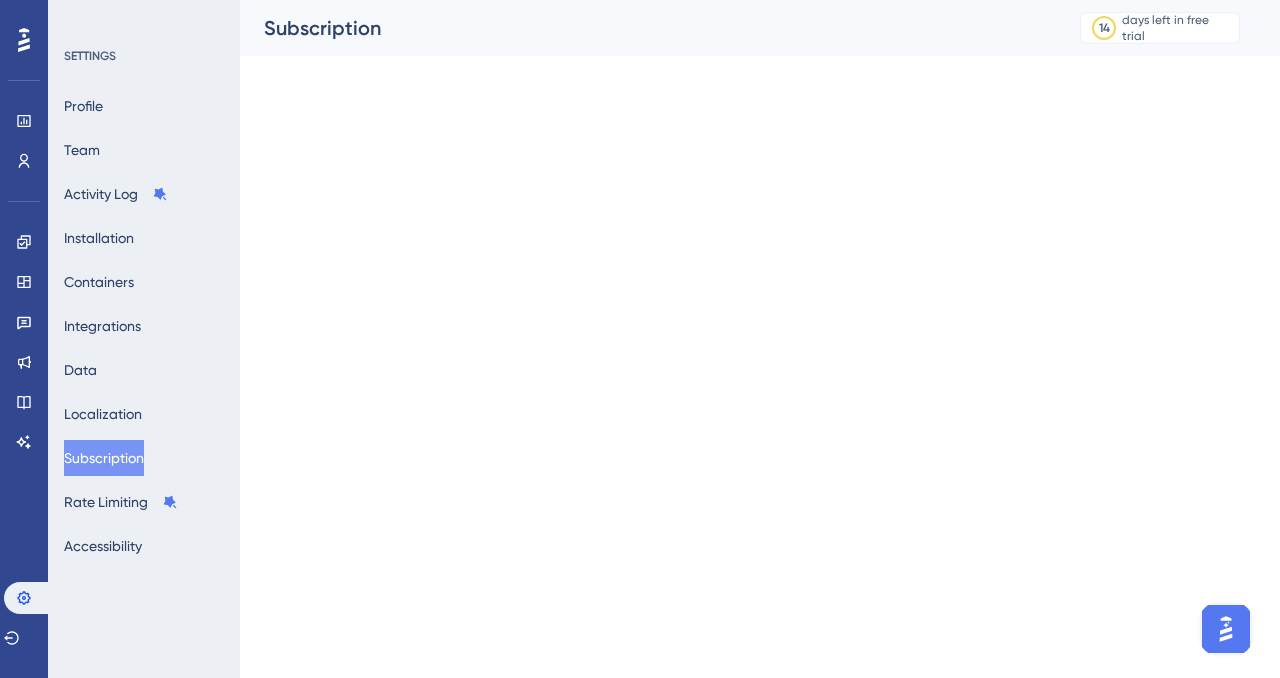 scroll, scrollTop: 0, scrollLeft: 0, axis: both 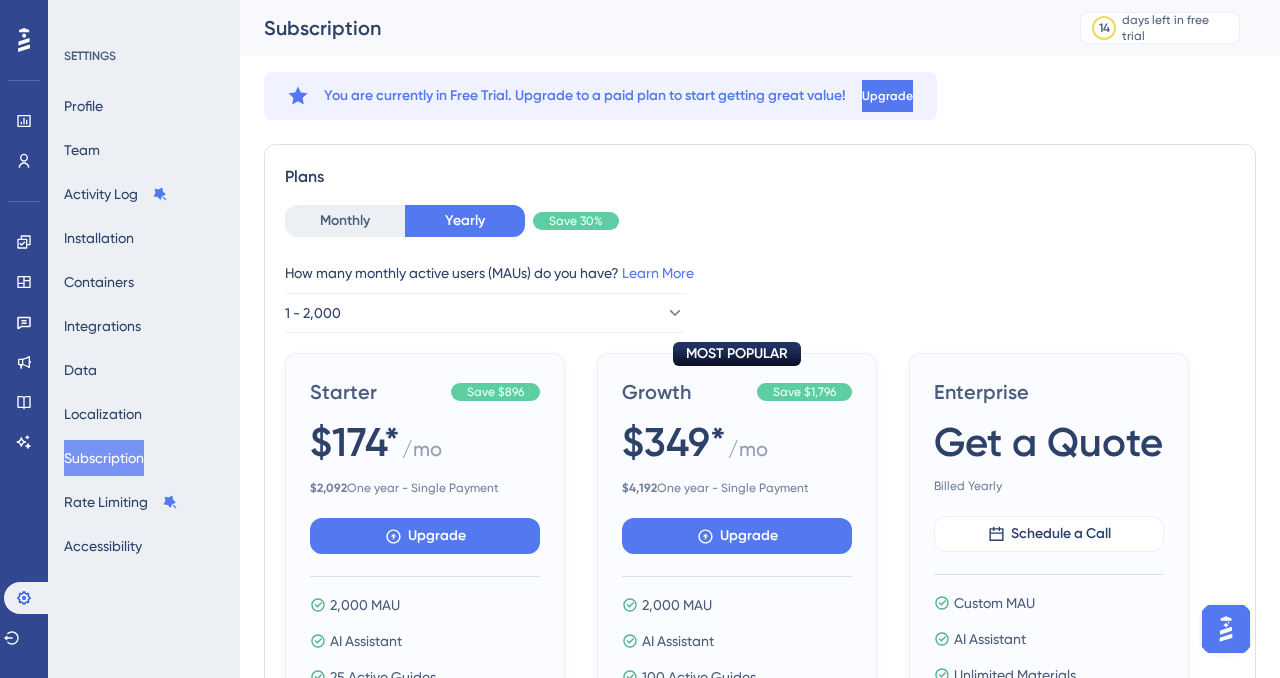 click on "How many monthly active users (MAUs) do you have?   Learn More 1 - 2,000" at bounding box center [760, 297] 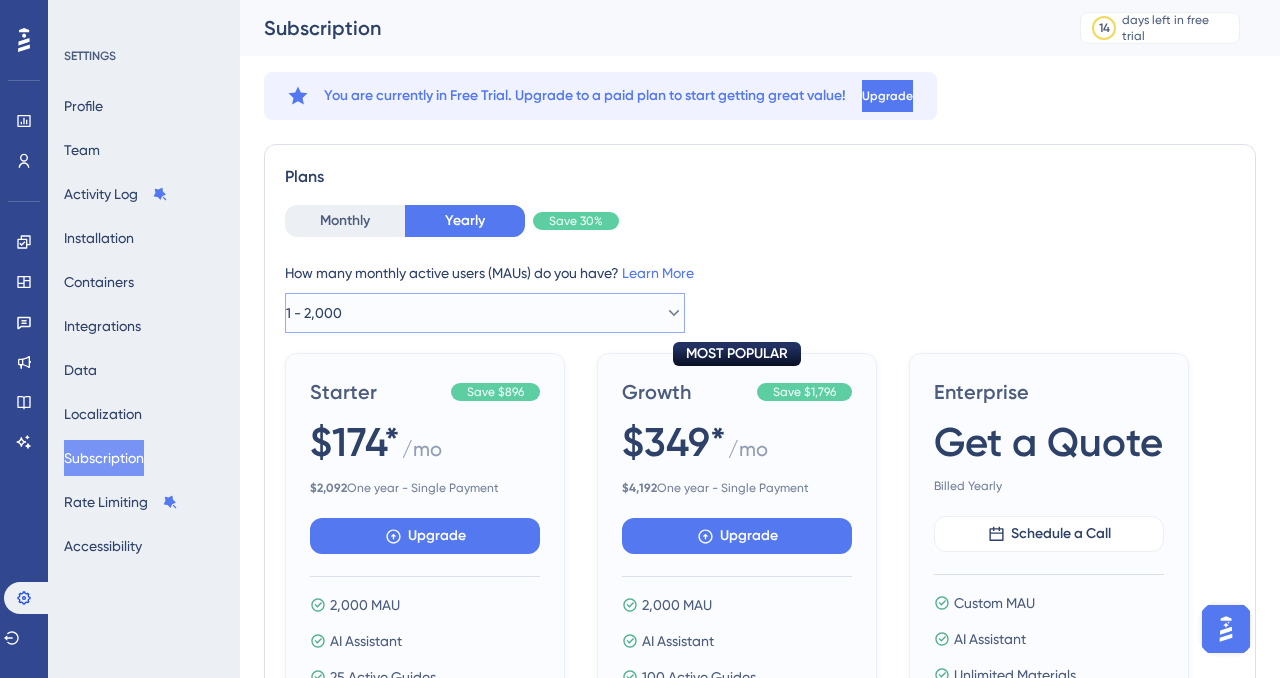 click on "1 - 2,000" at bounding box center [485, 313] 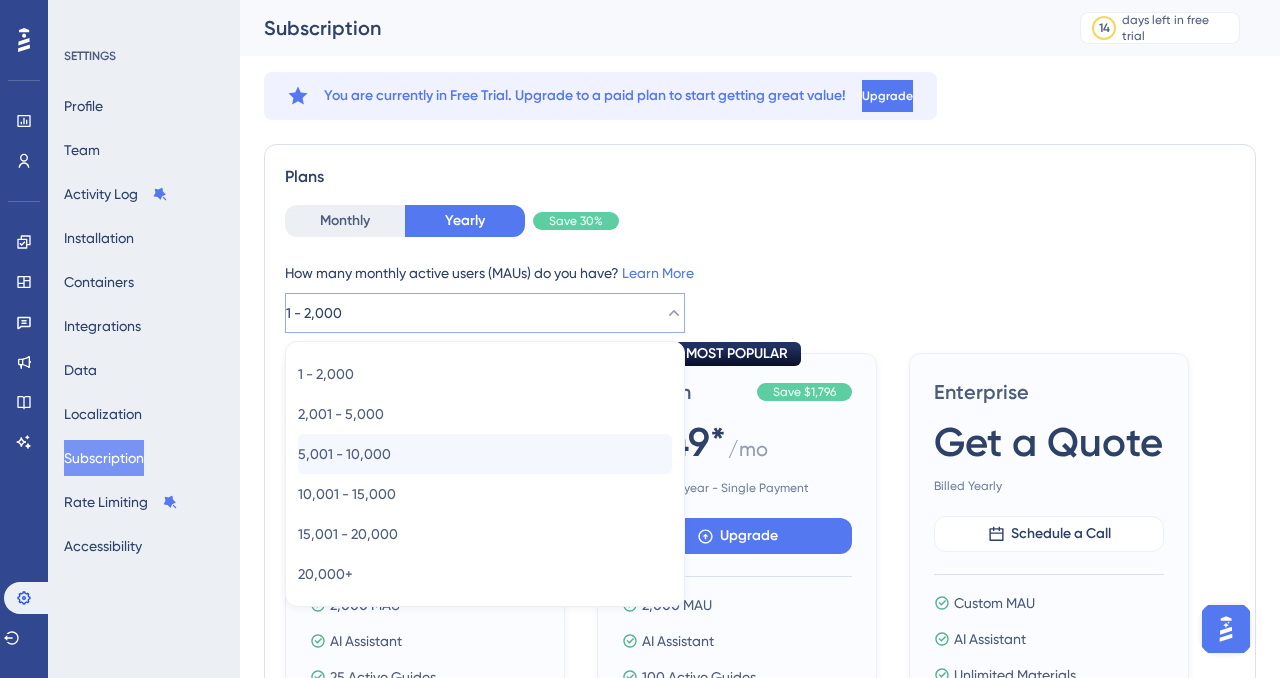 scroll, scrollTop: 135, scrollLeft: 0, axis: vertical 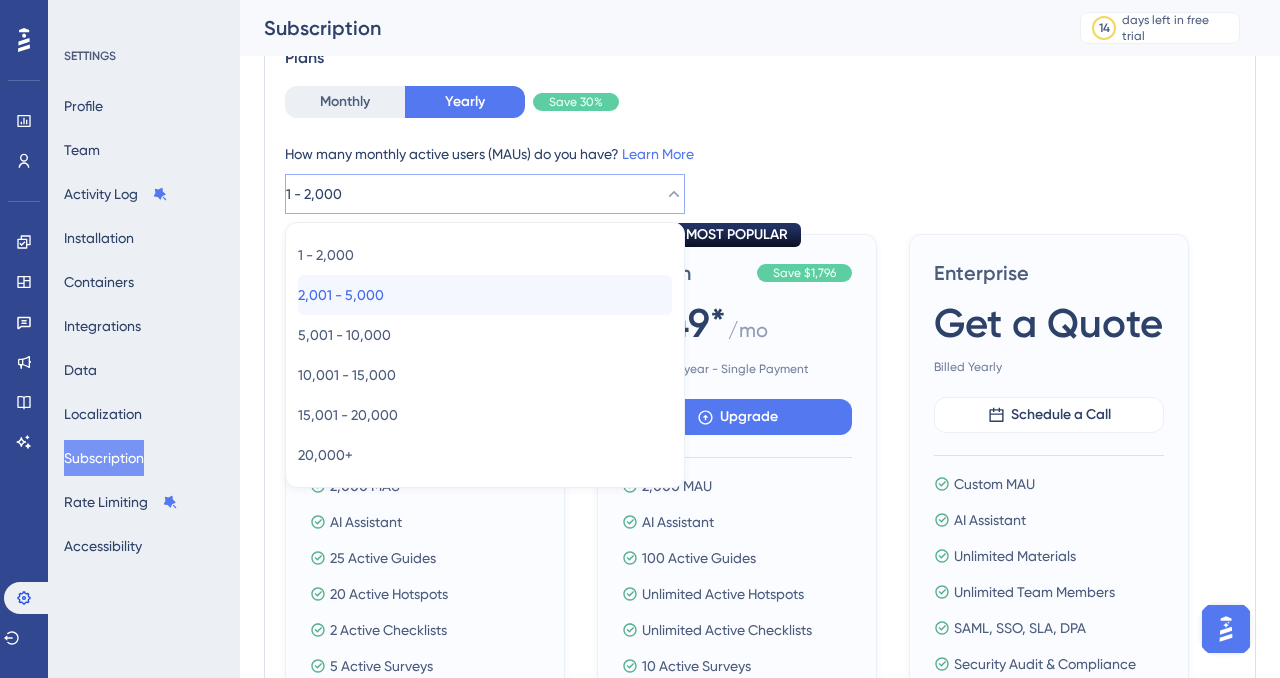 click on "2,001 - 5,000 2,001 - 5,000" at bounding box center (485, 295) 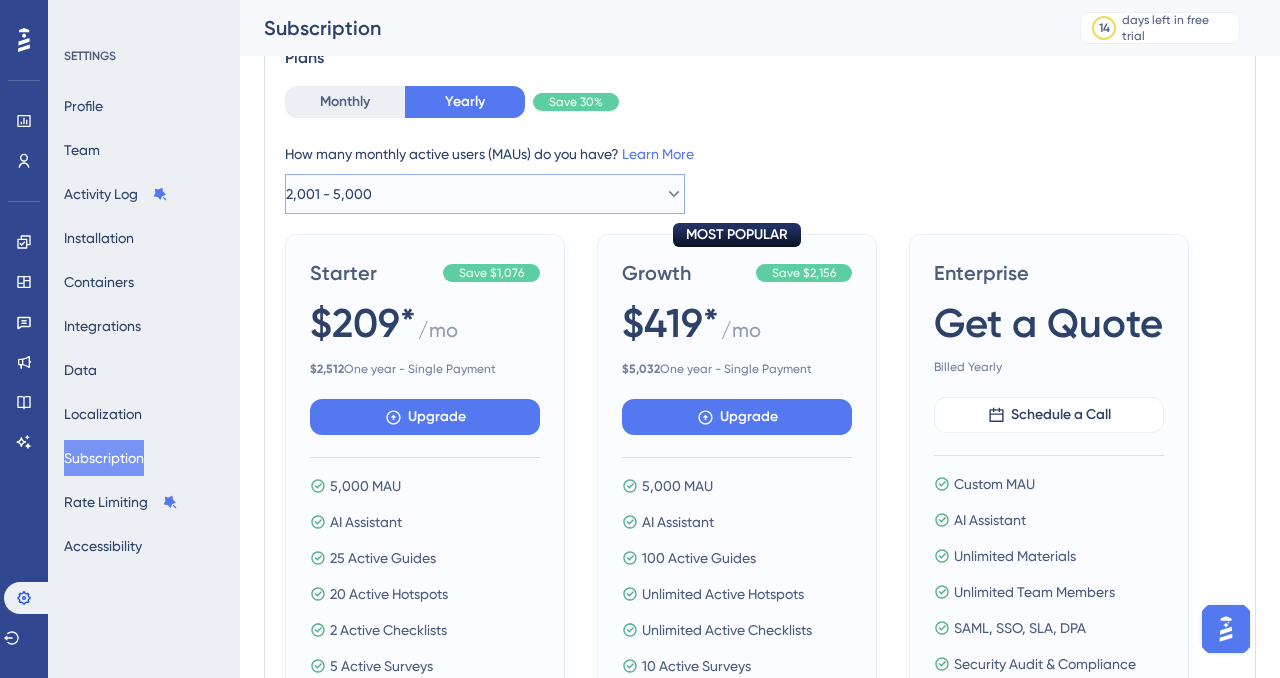 click on "2,001 - 5,000" at bounding box center (485, 194) 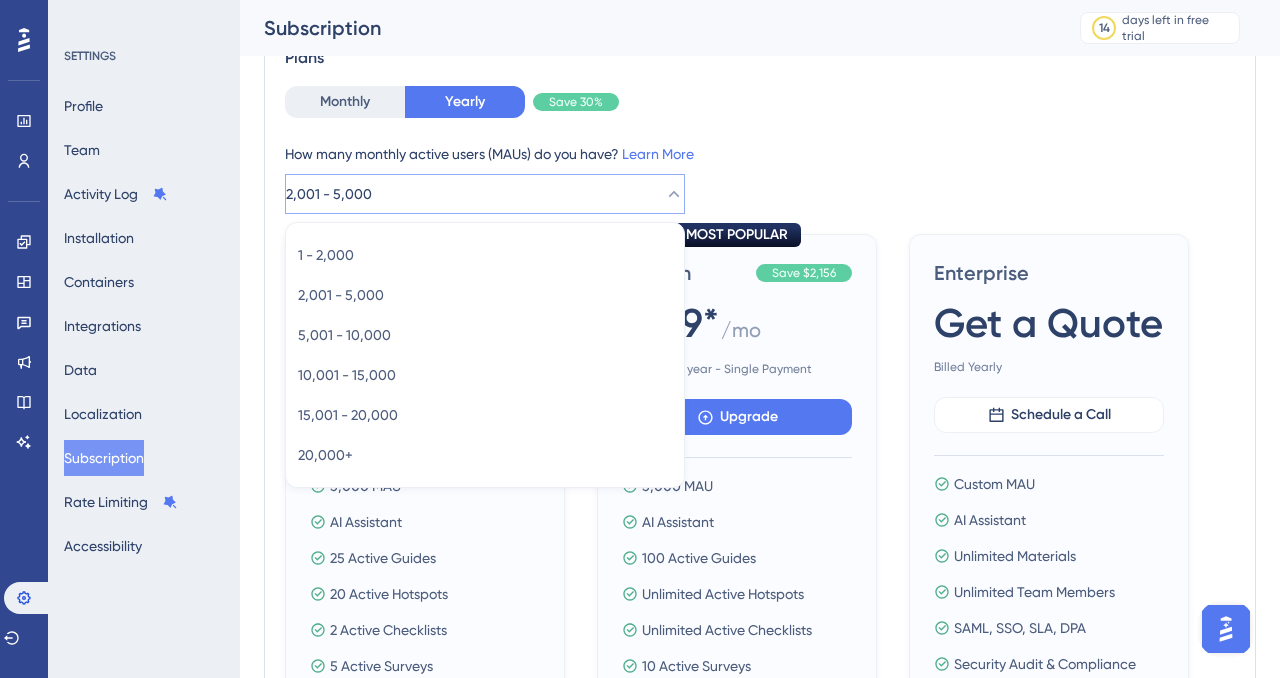 scroll, scrollTop: 151, scrollLeft: 0, axis: vertical 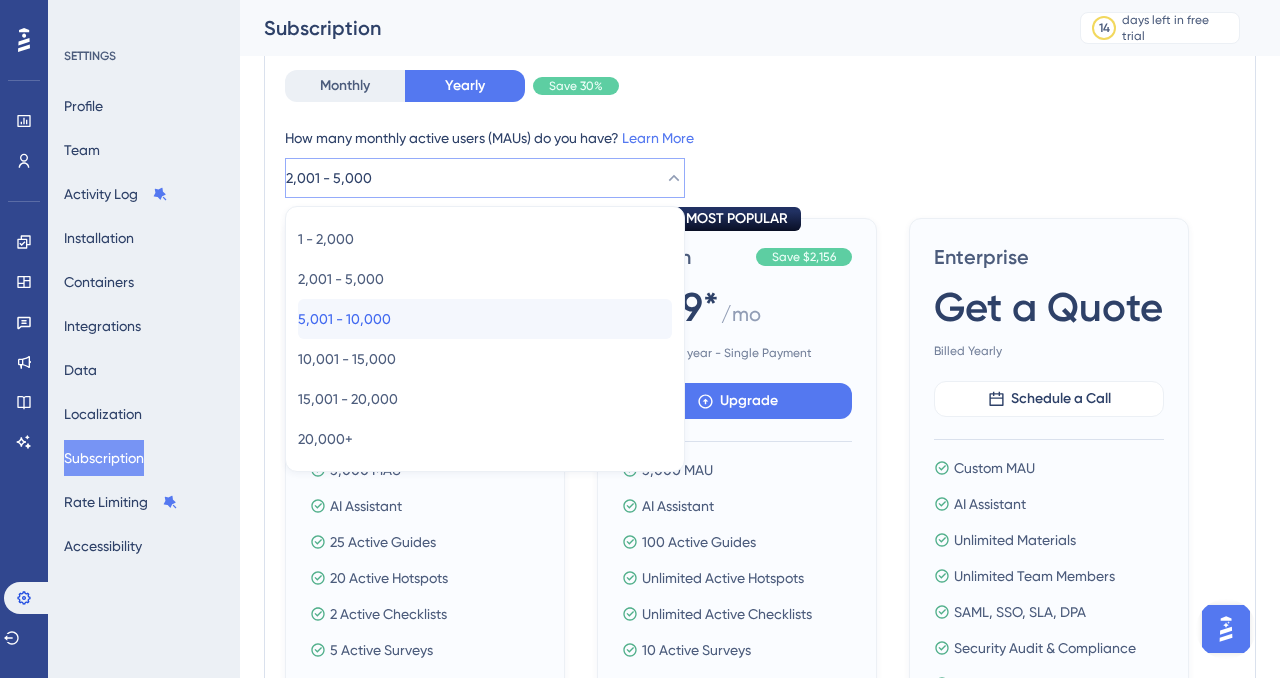 click on "5,001 - 10,000 5,001 - 10,000" at bounding box center (485, 319) 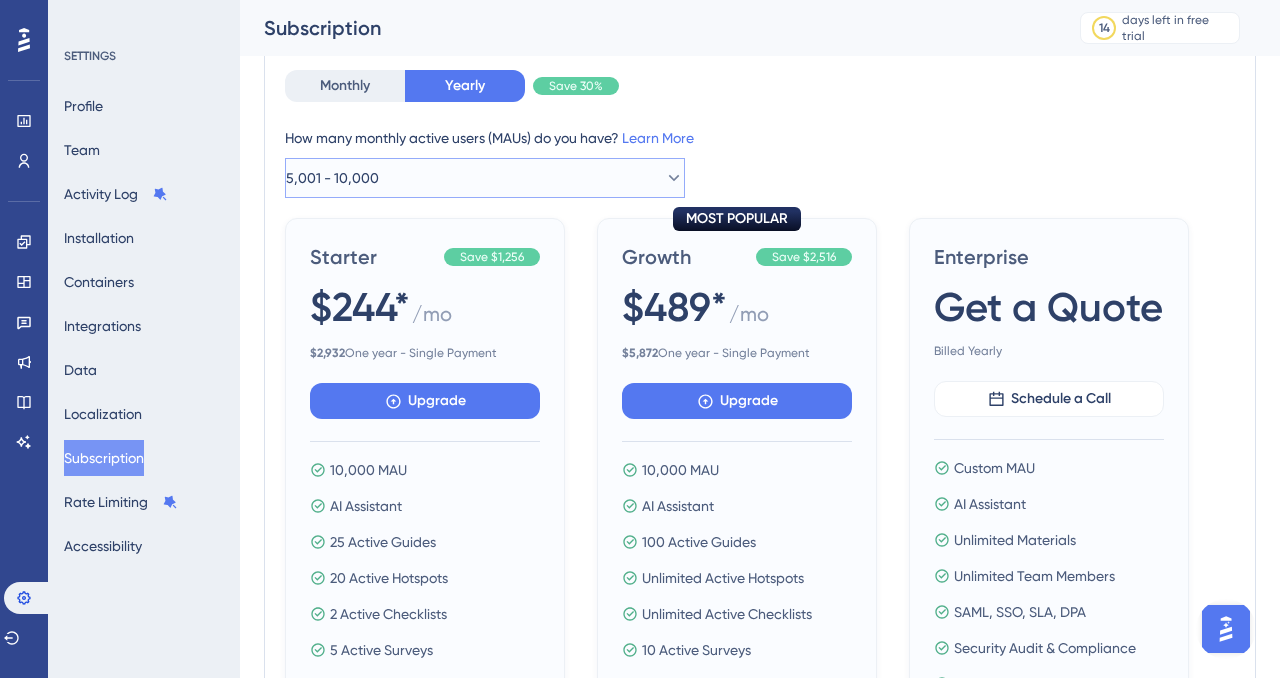 click on "5,001 - 10,000" at bounding box center [485, 178] 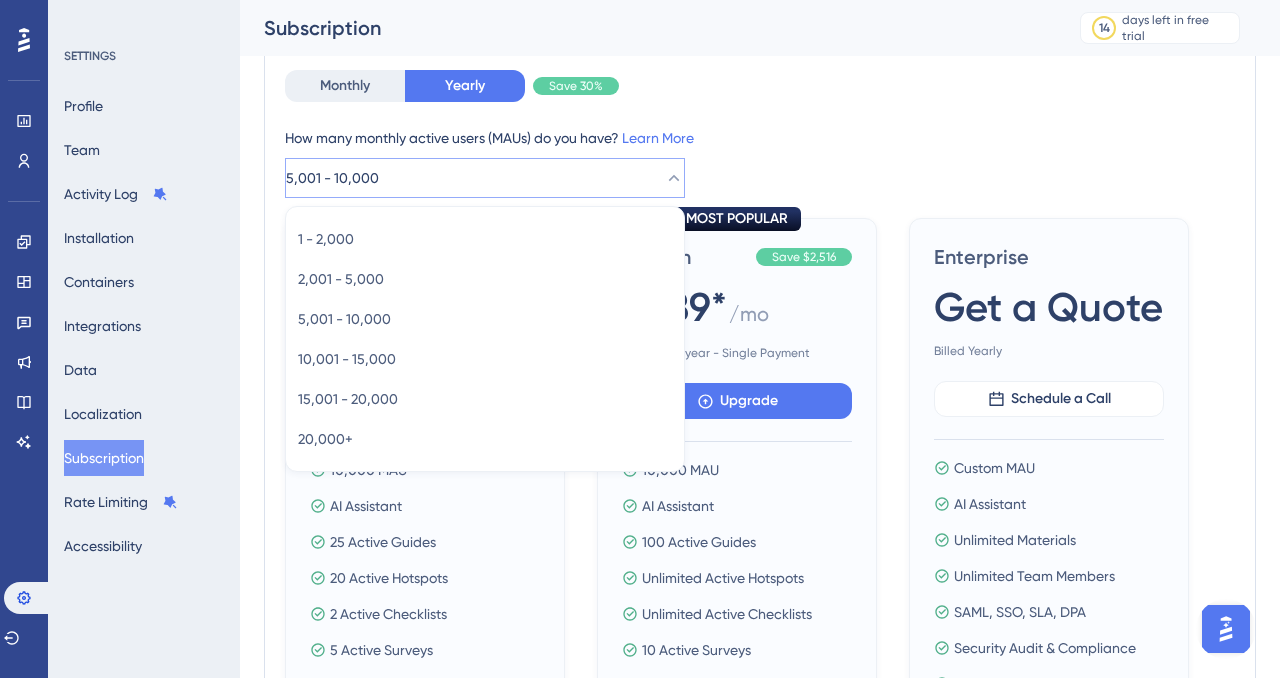 scroll, scrollTop: 149, scrollLeft: 0, axis: vertical 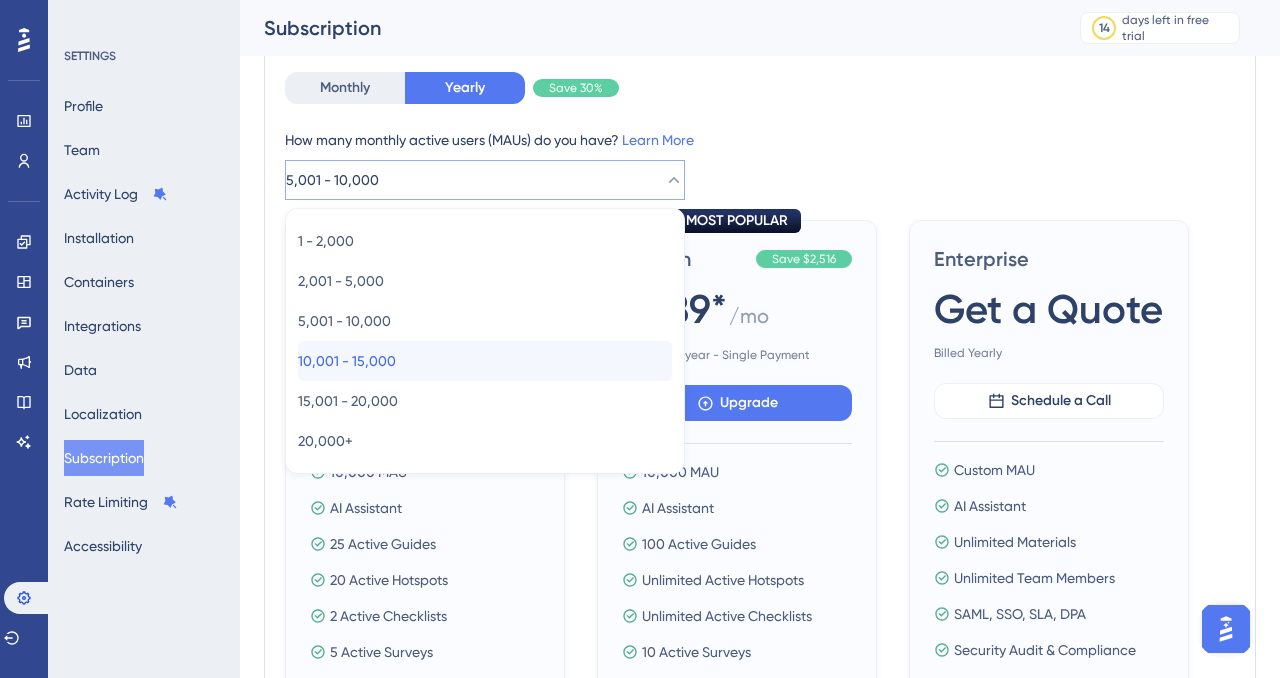 click on "10,001 - 15,000 10,001 - 15,000" at bounding box center [485, 361] 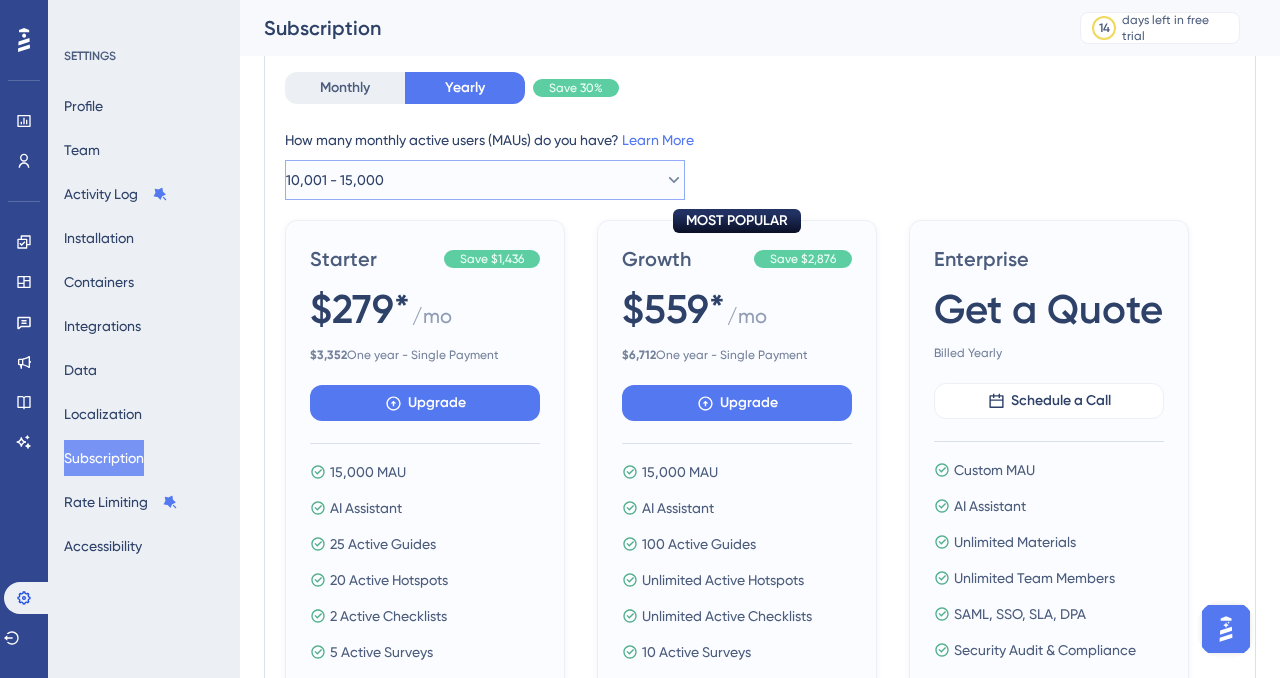 click on "10,001 - 15,000" at bounding box center (485, 180) 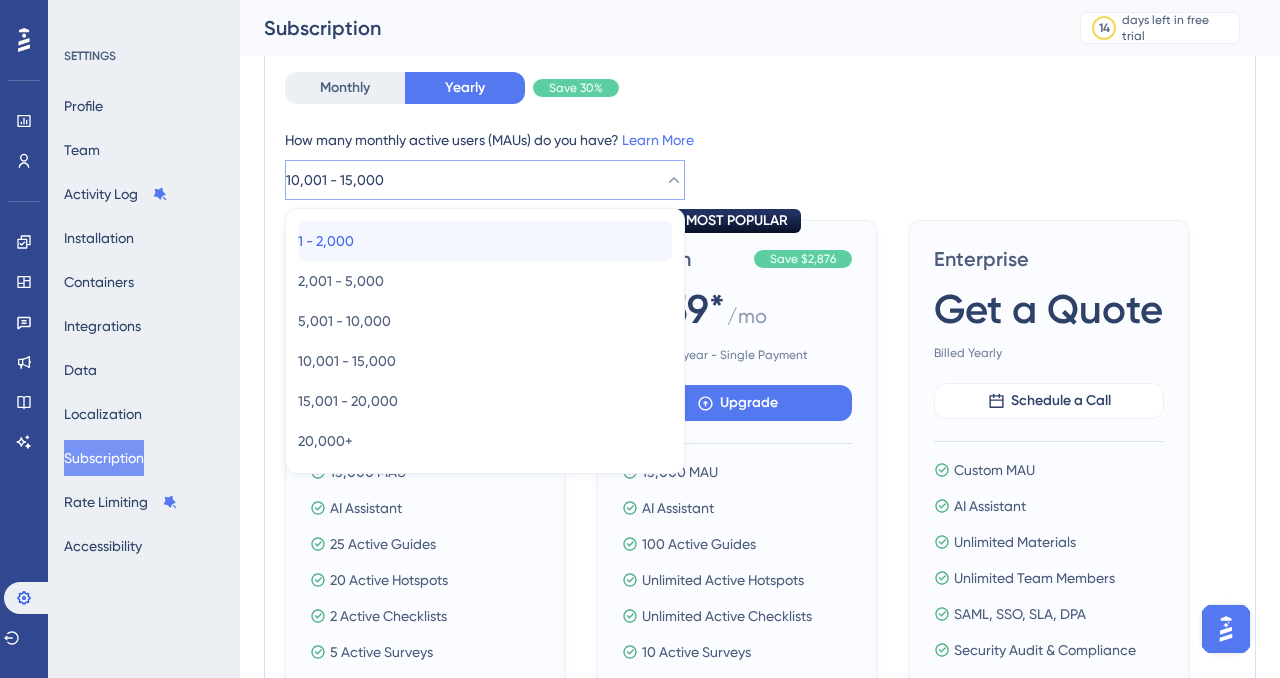 click on "1 - 2,000 1 - 2,000" at bounding box center (485, 241) 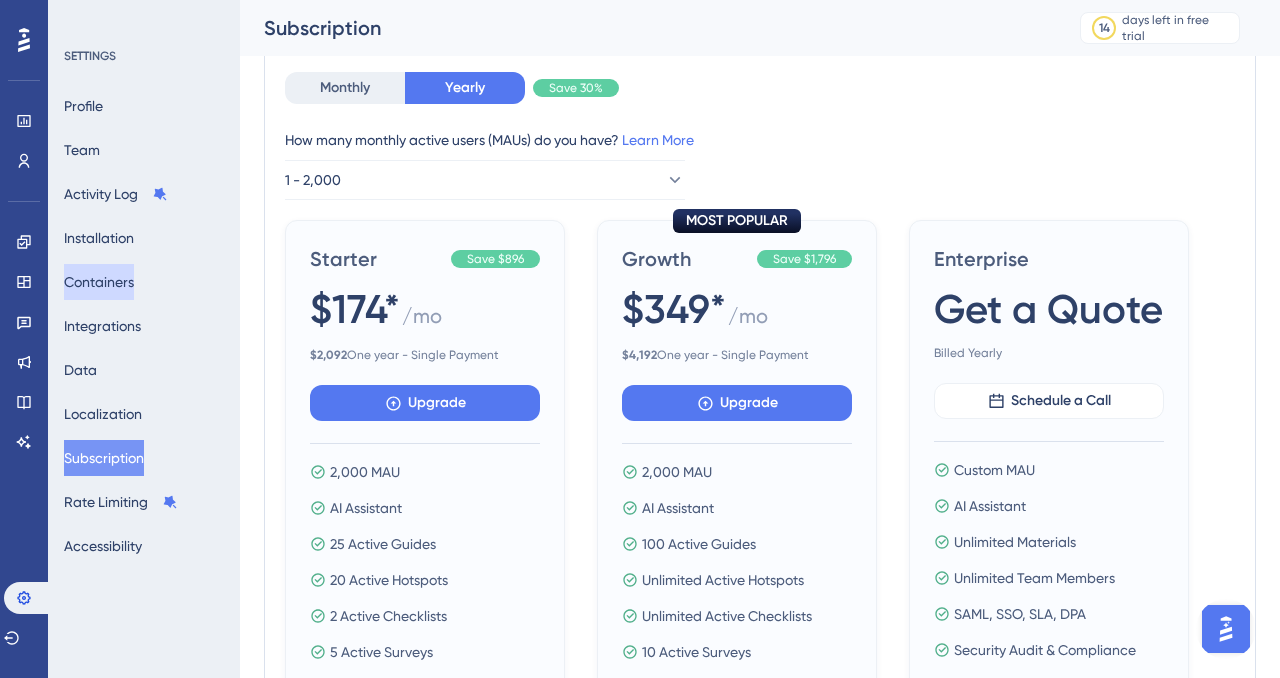 click on "Containers" at bounding box center [99, 282] 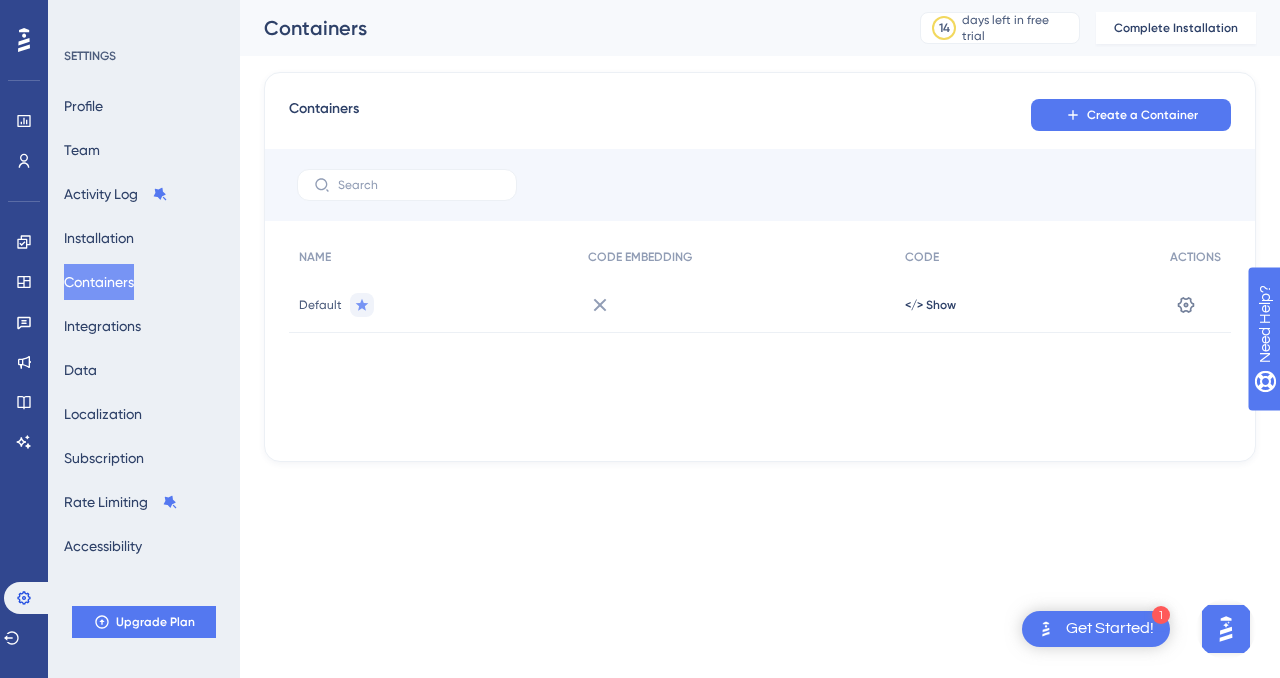 scroll, scrollTop: 0, scrollLeft: 0, axis: both 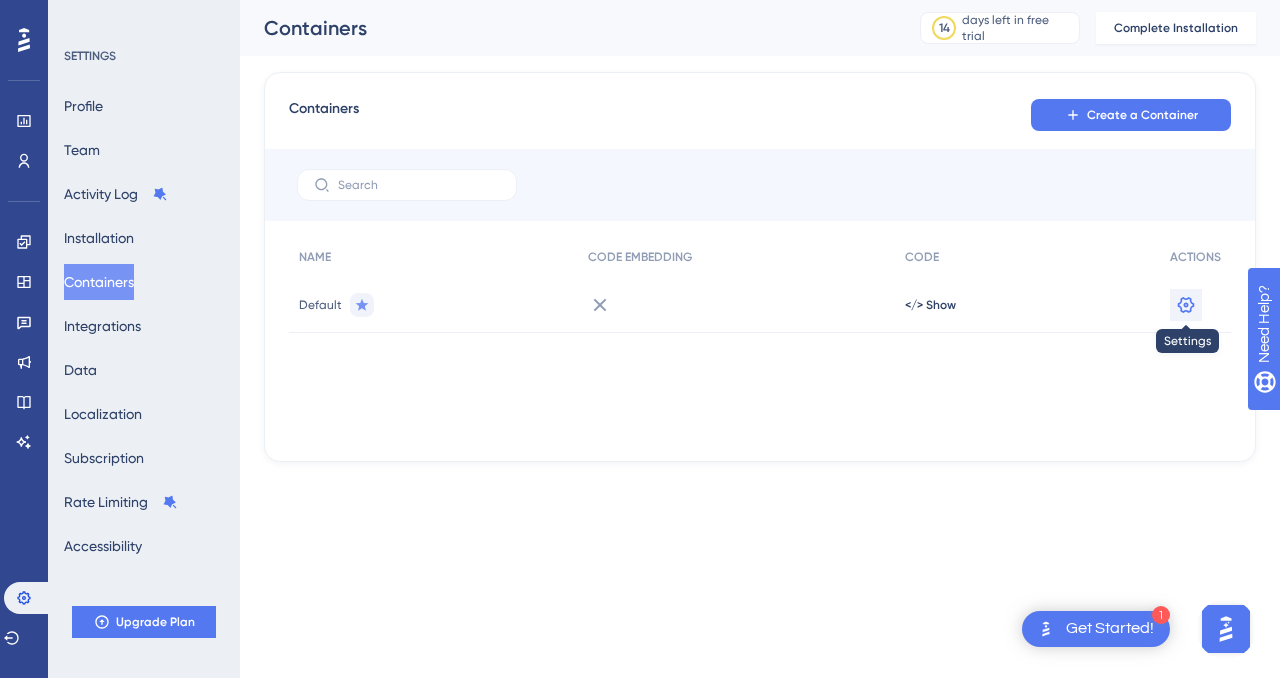 click 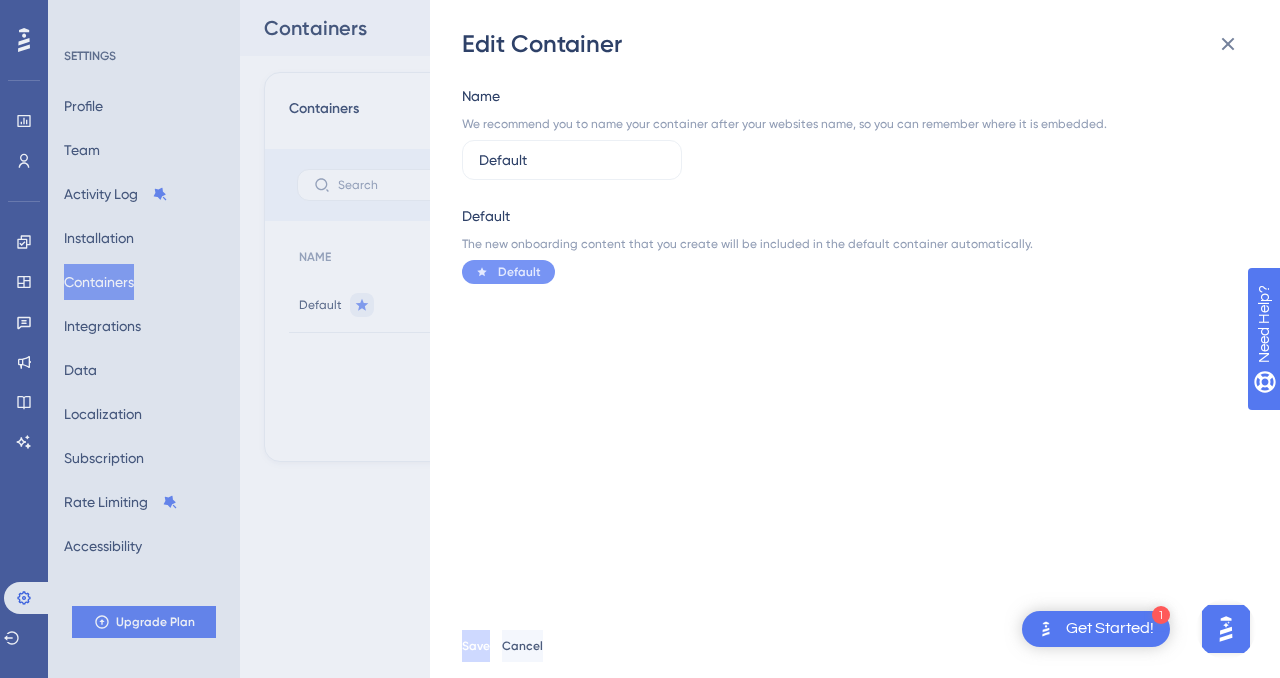click on "Edit Container Name We recommend you to name your container after your websites name, so you can remember where it is embedded. Default Default The new onboarding content that you create will be included in the default container automatically. Default Save Cancel" at bounding box center (640, 339) 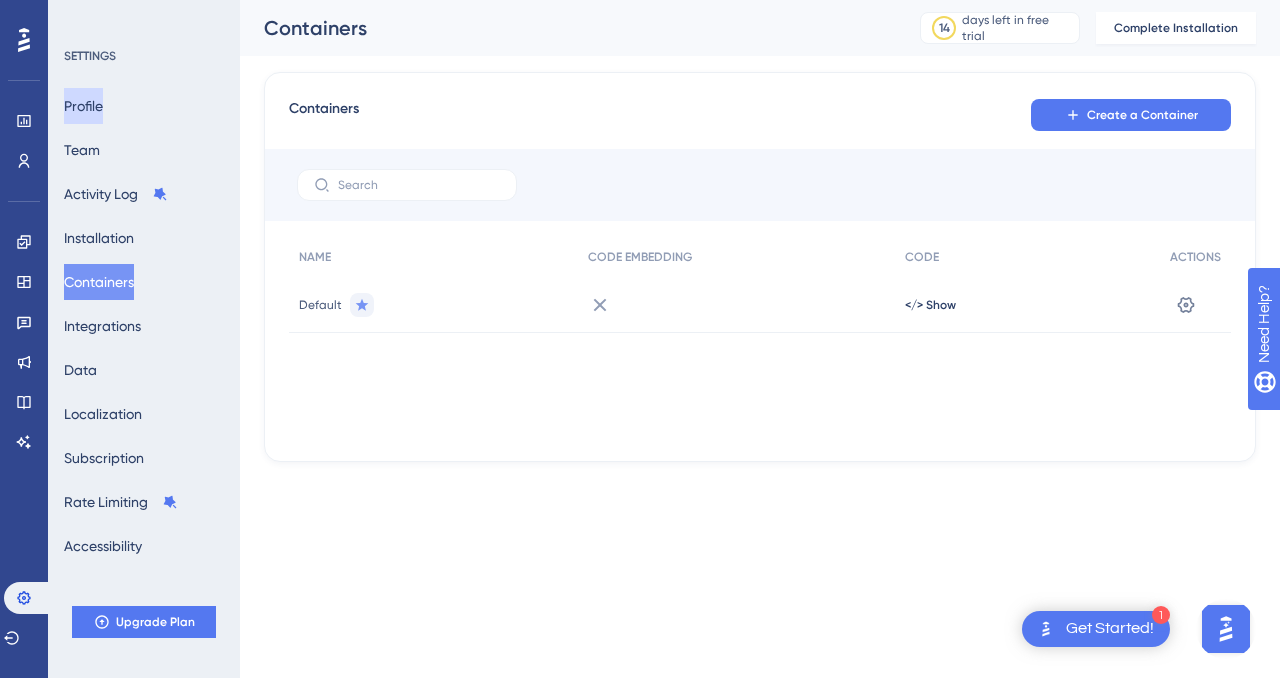 click on "Profile" at bounding box center (83, 106) 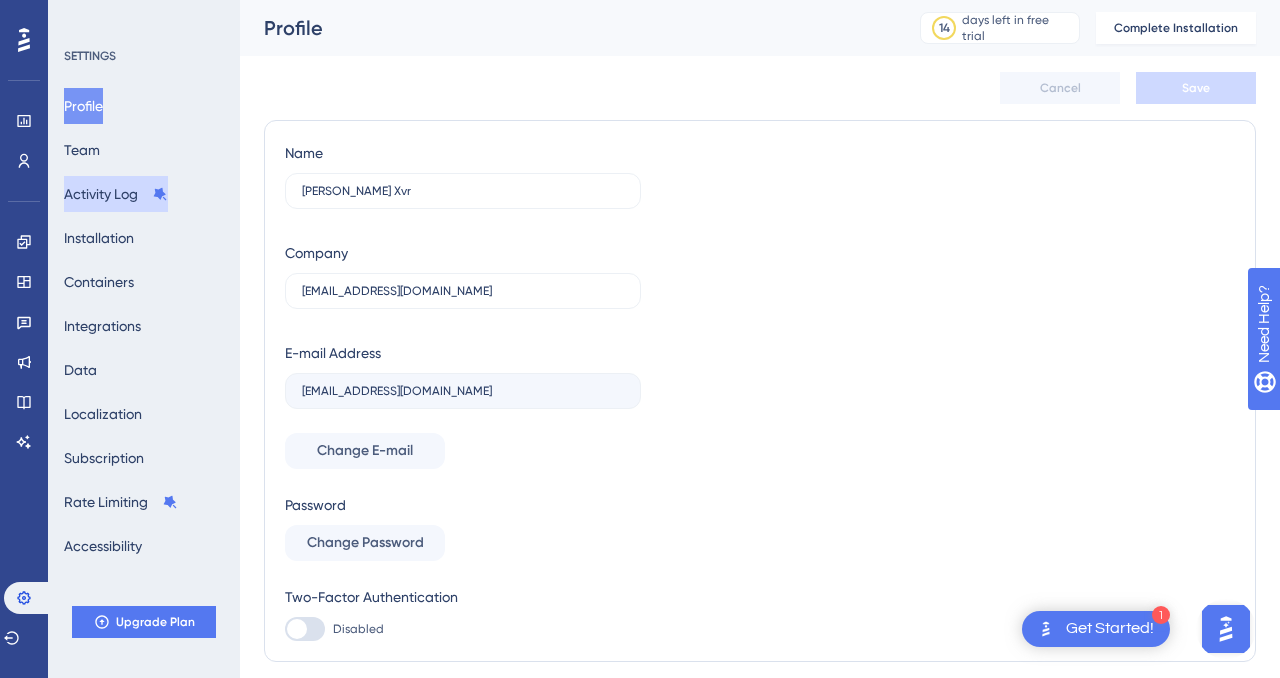 click on "Activity Log" at bounding box center [116, 194] 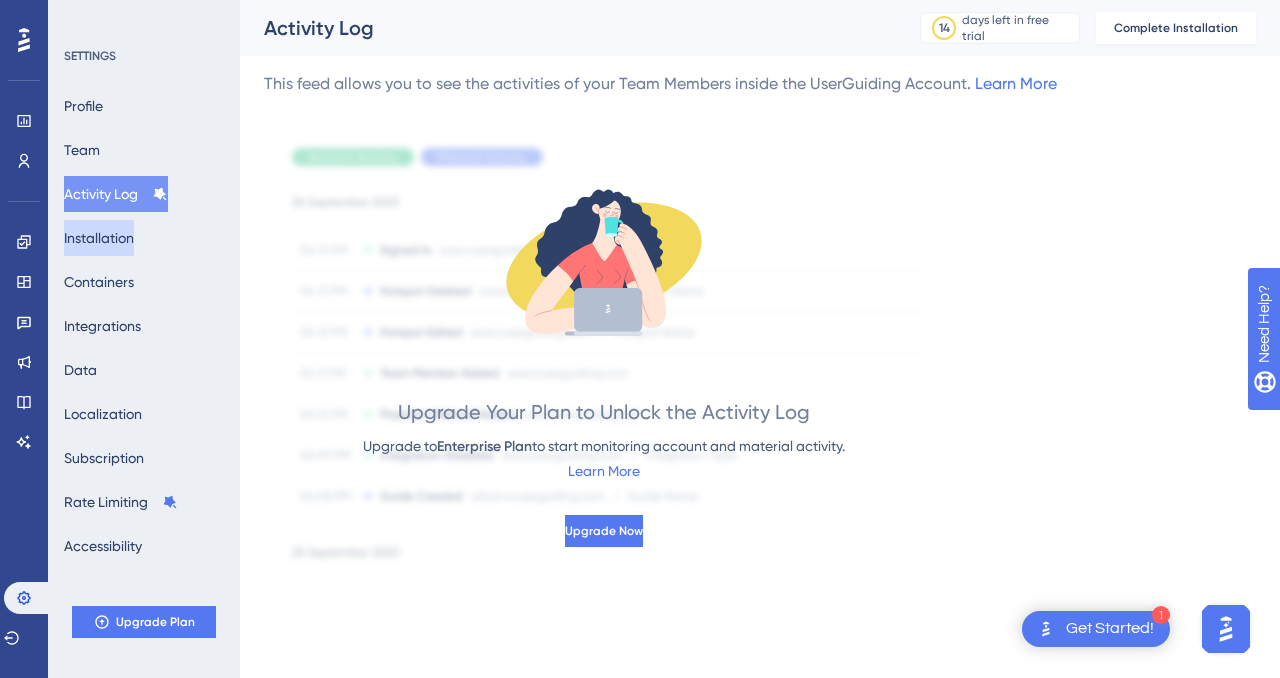 click on "Installation" at bounding box center (99, 238) 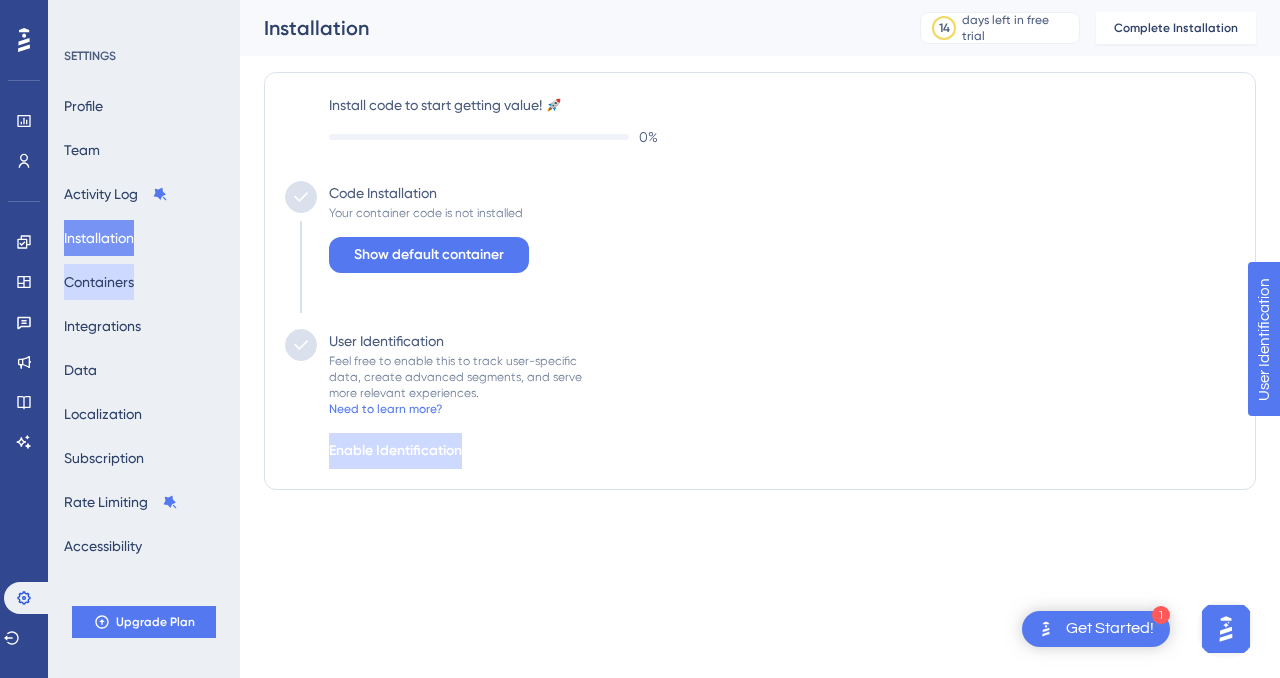 scroll, scrollTop: 0, scrollLeft: 0, axis: both 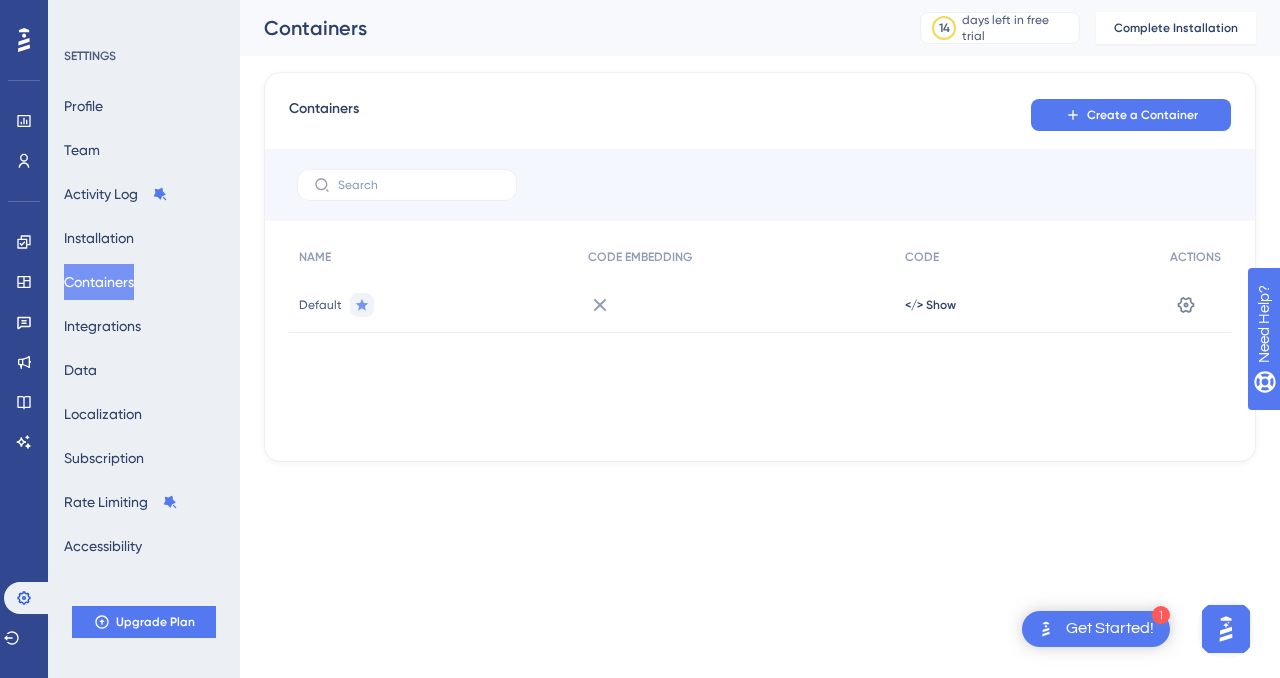 click 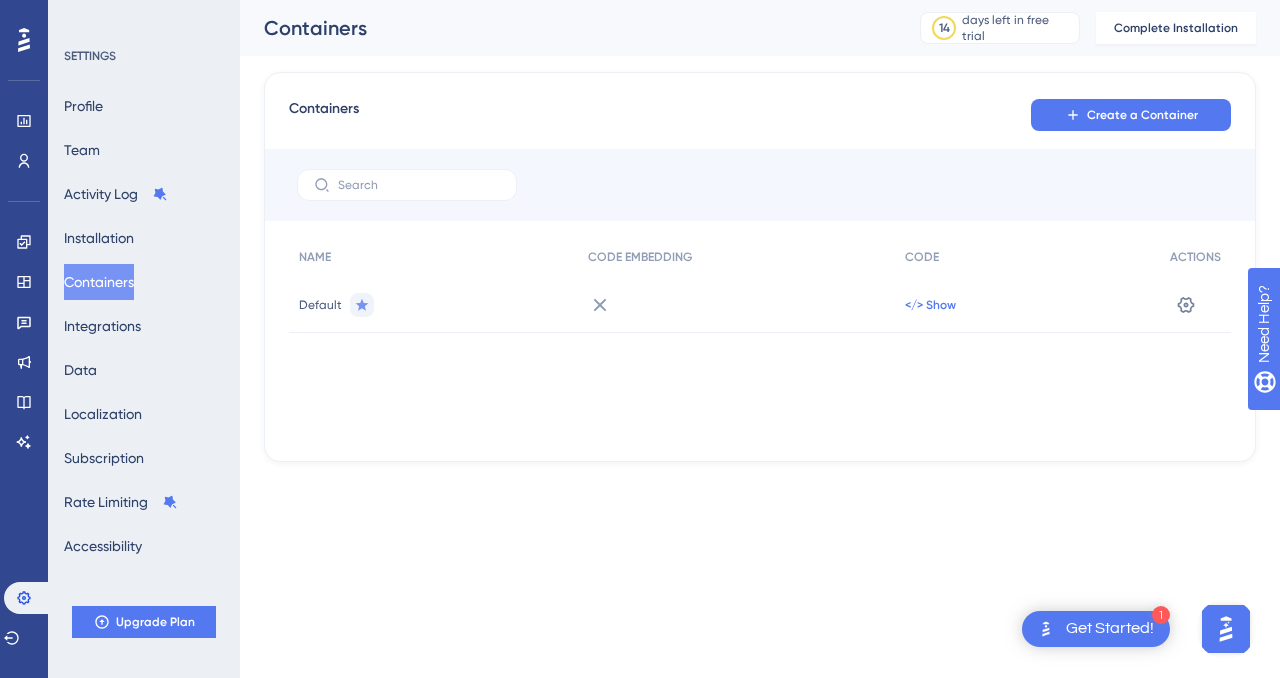 click on "</> Show" at bounding box center (930, 305) 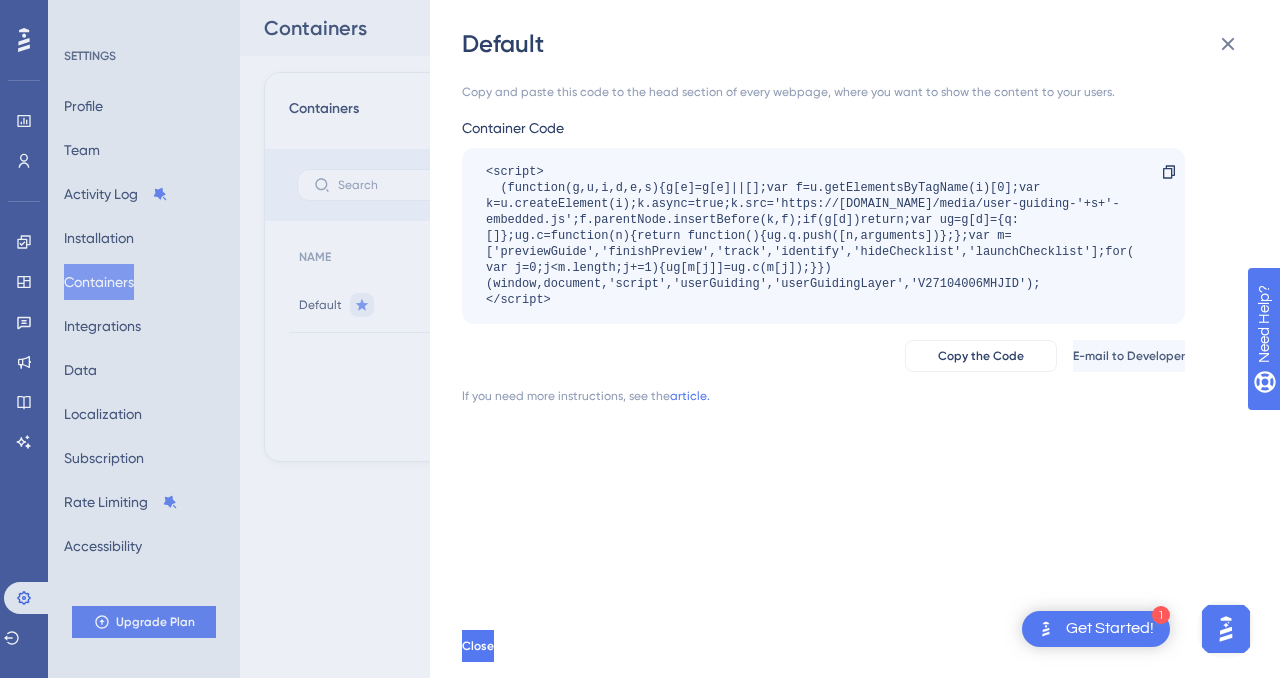 click on "Default Copy and paste this code to the head section of every webpage, where you want to show the content to your users. Container Code <script>
(function(g,u,i,d,e,s){g[e]=g[e]||[];var f=u.getElementsByTagName(i)[0];var k=u.createElement(i);k.async=true;k.src='https://[DOMAIN_NAME]/media/user-guiding-'+s+'-embedded.js';f.parentNode.insertBefore(k,f);if(g[d])return;var ug=g[d]={q:[]};ug.c=function(n){return function(){ug.q.push([n,arguments])};};var m=['previewGuide','finishPreview','track','identify','hideChecklist','launchChecklist'];for(var j=0;j<m.length;j+=1){ug[m[j]]=ug.c(m[j]);}})(window,document,'script','userGuiding','userGuidingLayer','V27104006MHJID');
</script>
Copy Copy the Code E-mail to Developer If you need more instructions, see the  article. Close" at bounding box center [640, 339] 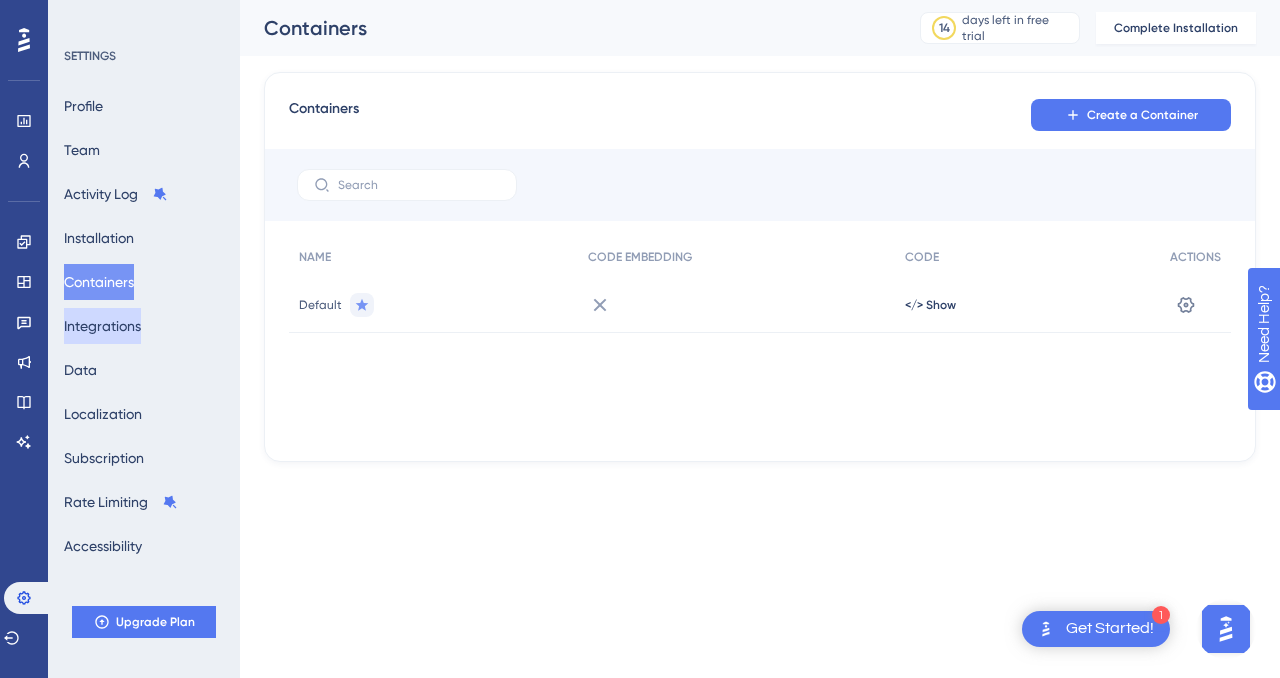 click on "Integrations" at bounding box center (102, 326) 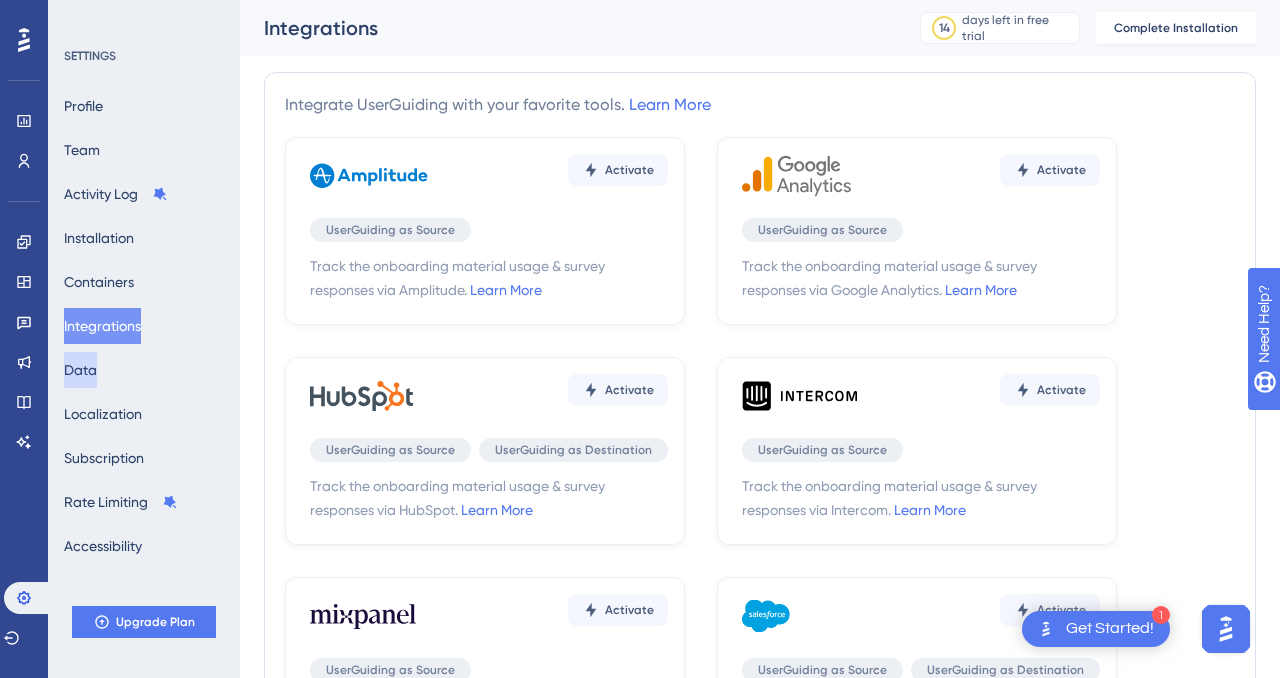 click on "Data" at bounding box center [80, 370] 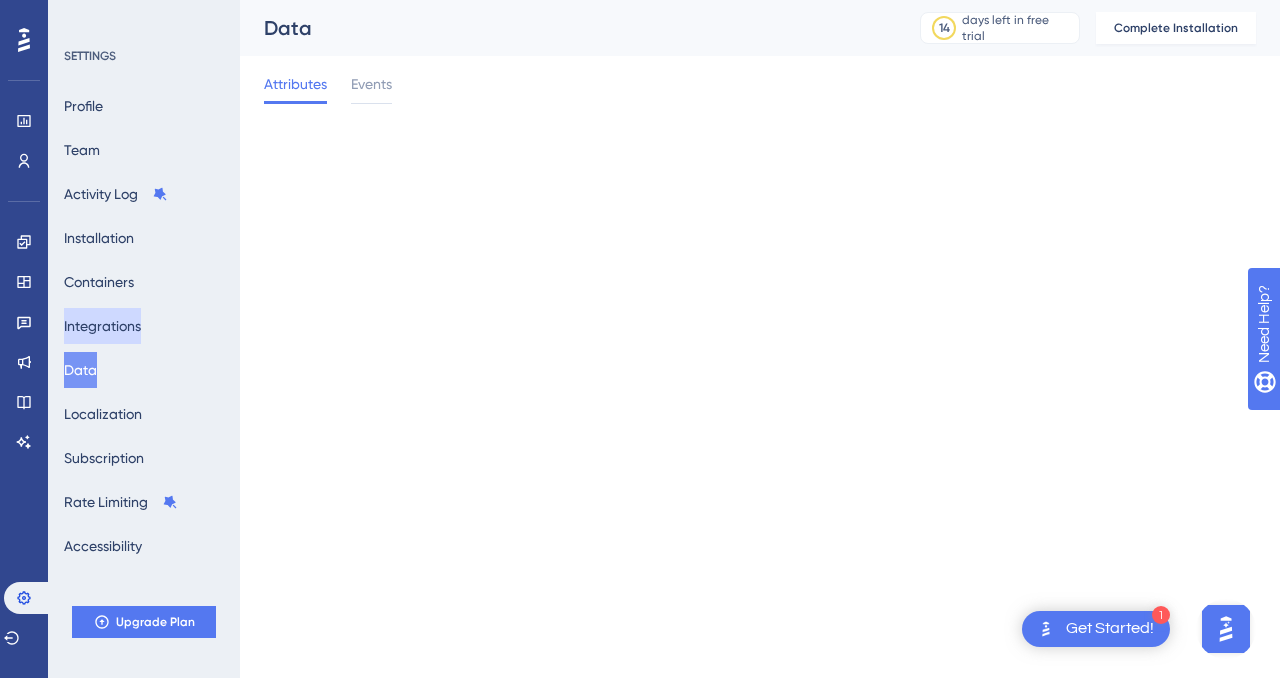 click on "Integrations" at bounding box center (102, 326) 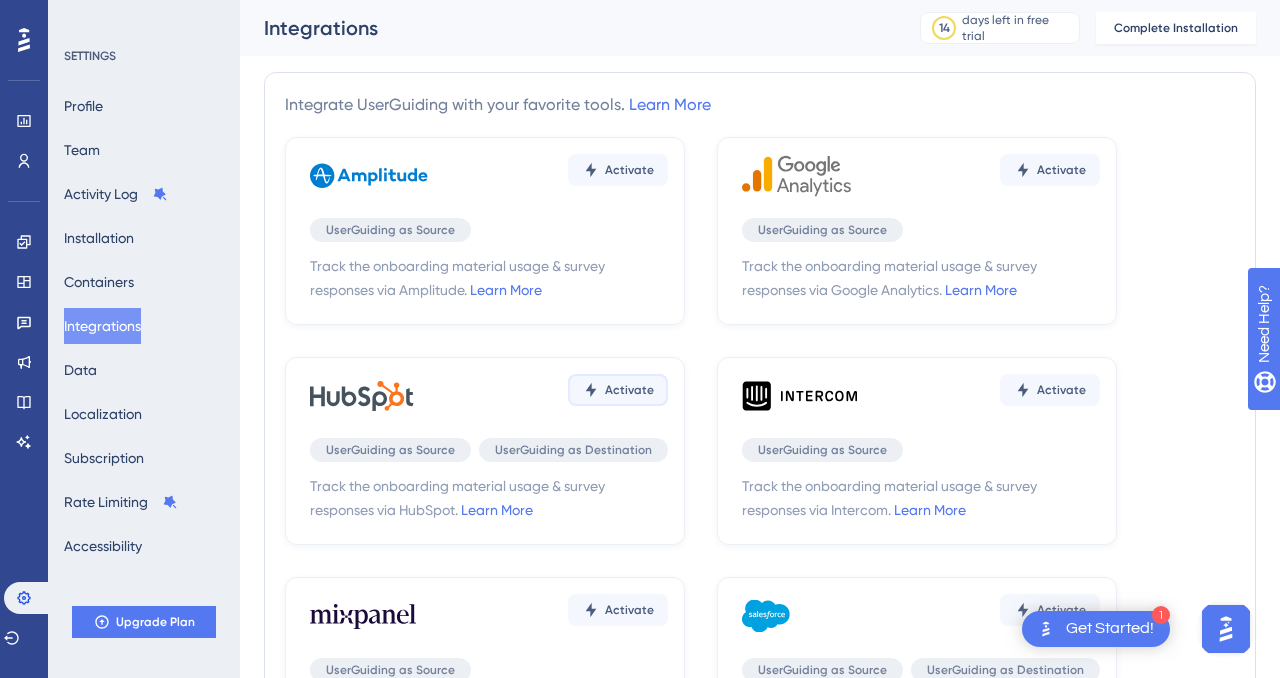 click on "Activate" at bounding box center (629, 170) 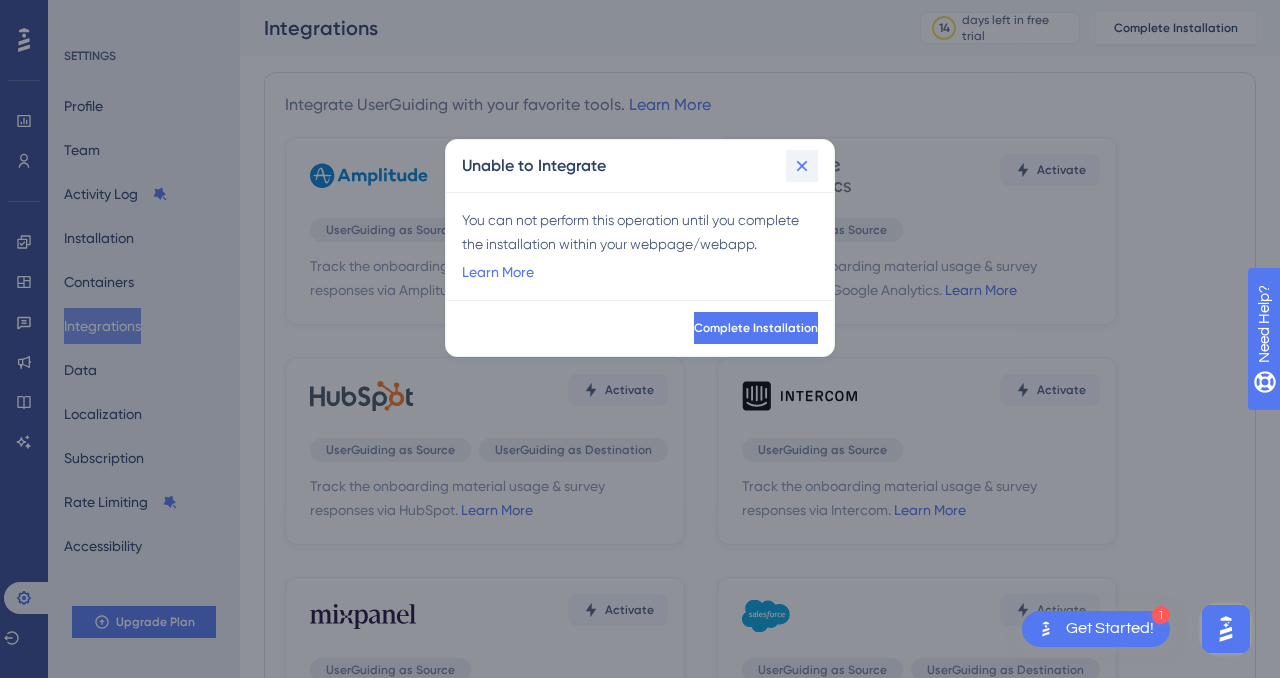 click 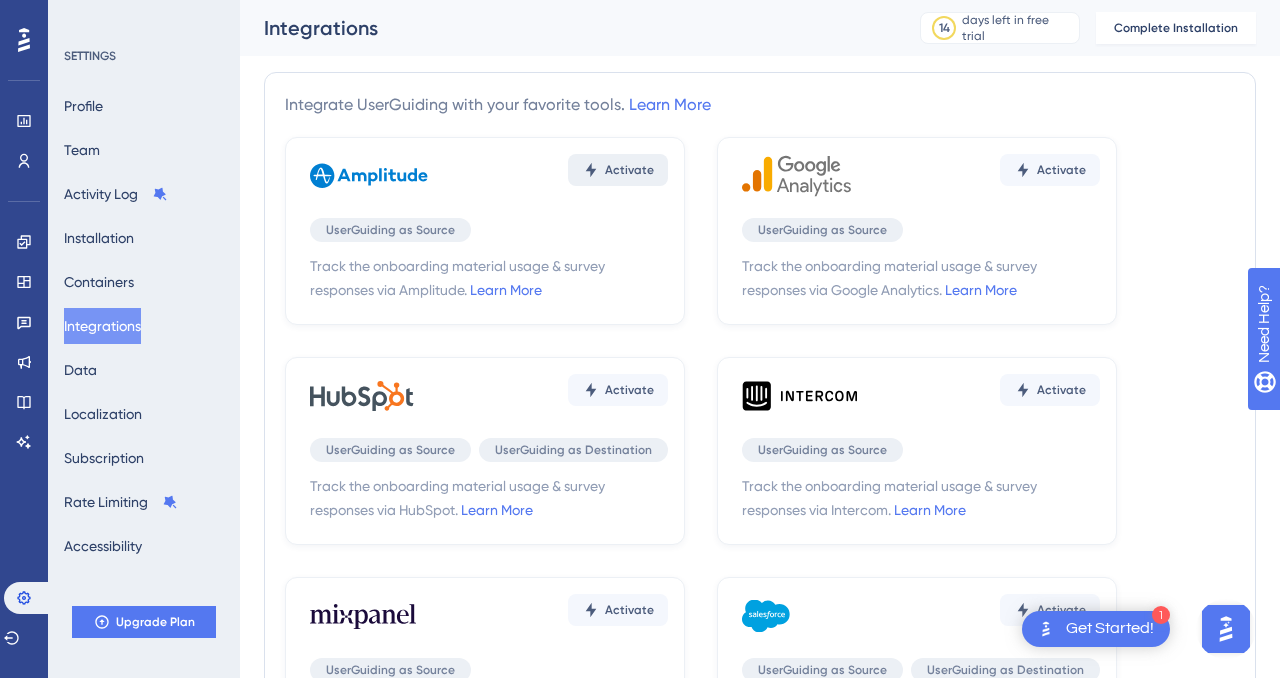 click on "Activate" at bounding box center (629, 170) 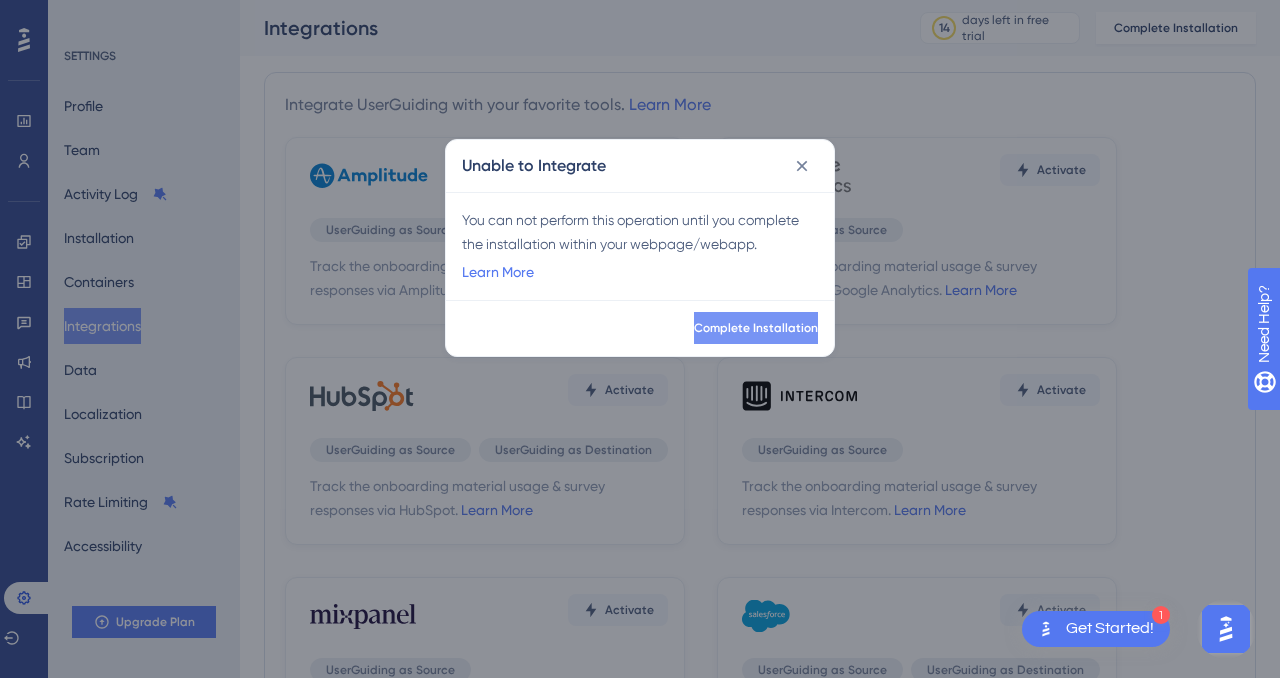click on "Complete Installation" at bounding box center [756, 328] 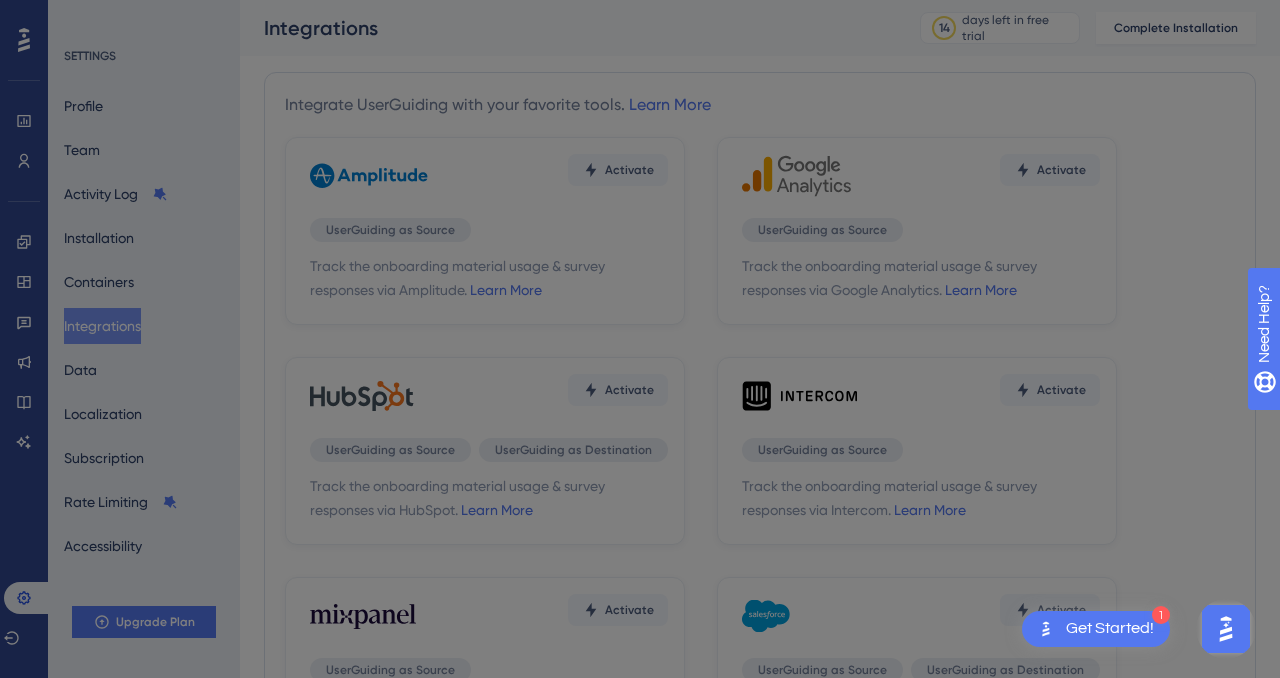 scroll, scrollTop: 0, scrollLeft: 0, axis: both 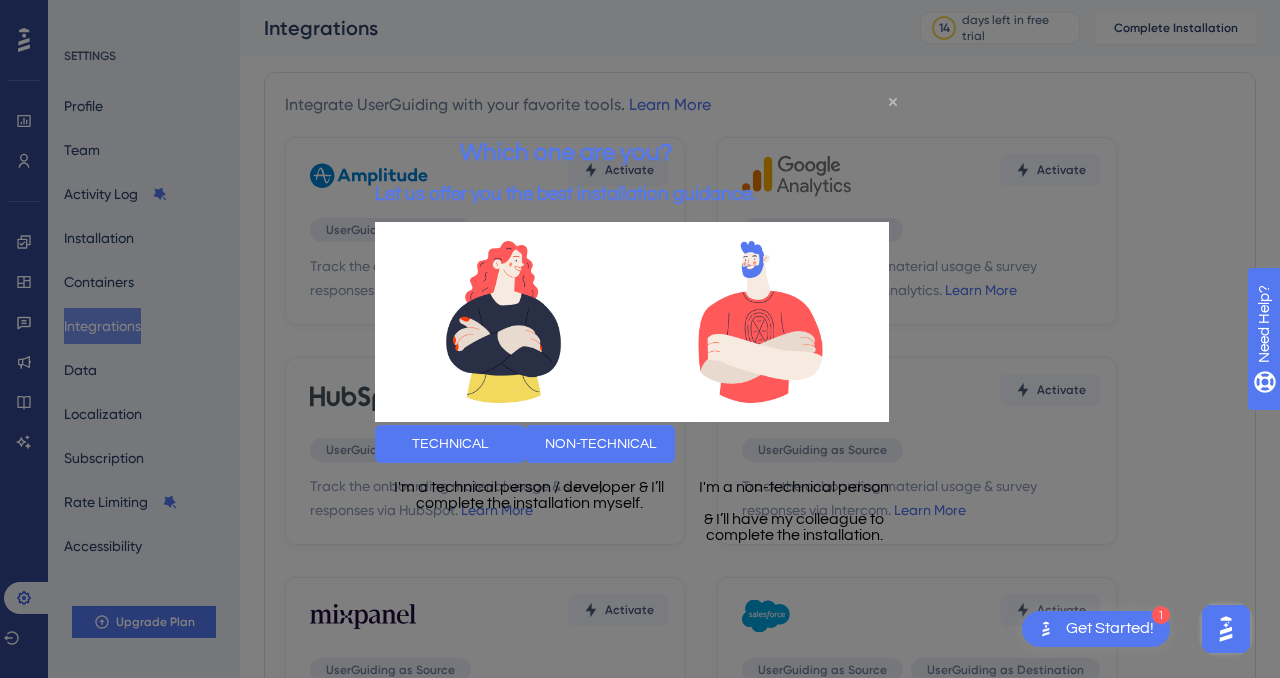 click 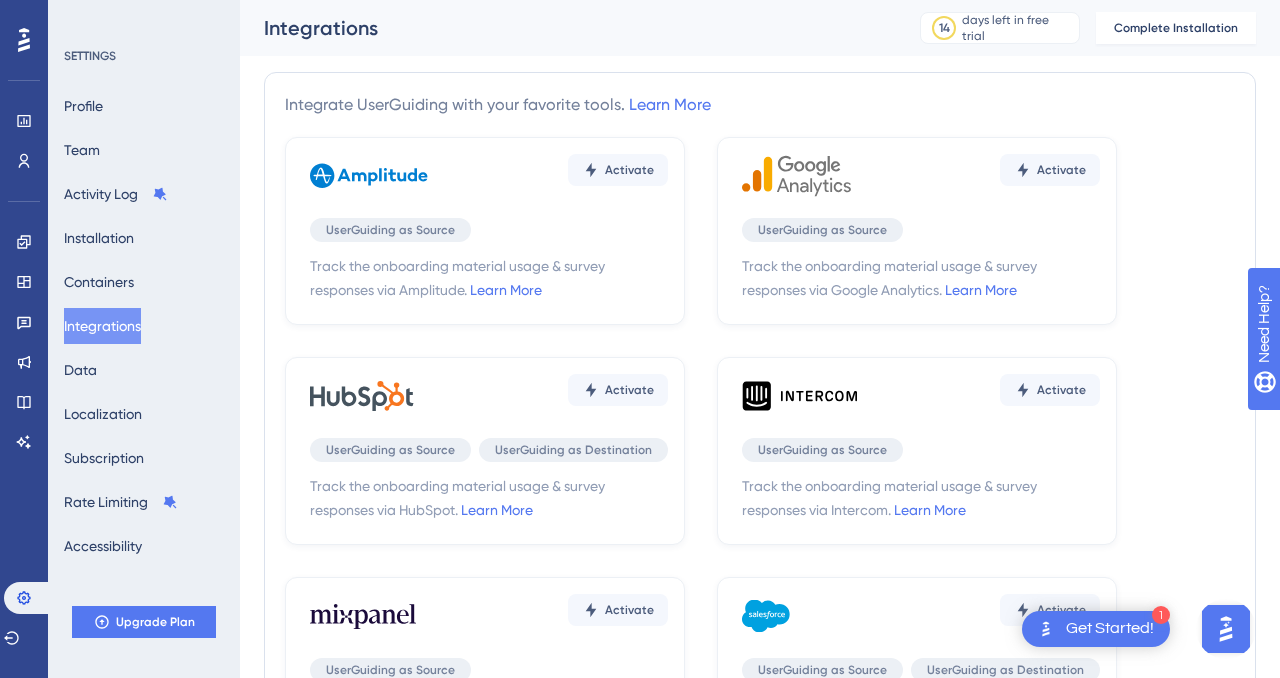 click on "Profile Team Activity Log Installation Containers Integrations Data Localization Subscription Rate Limiting Accessibility" at bounding box center (145, 326) 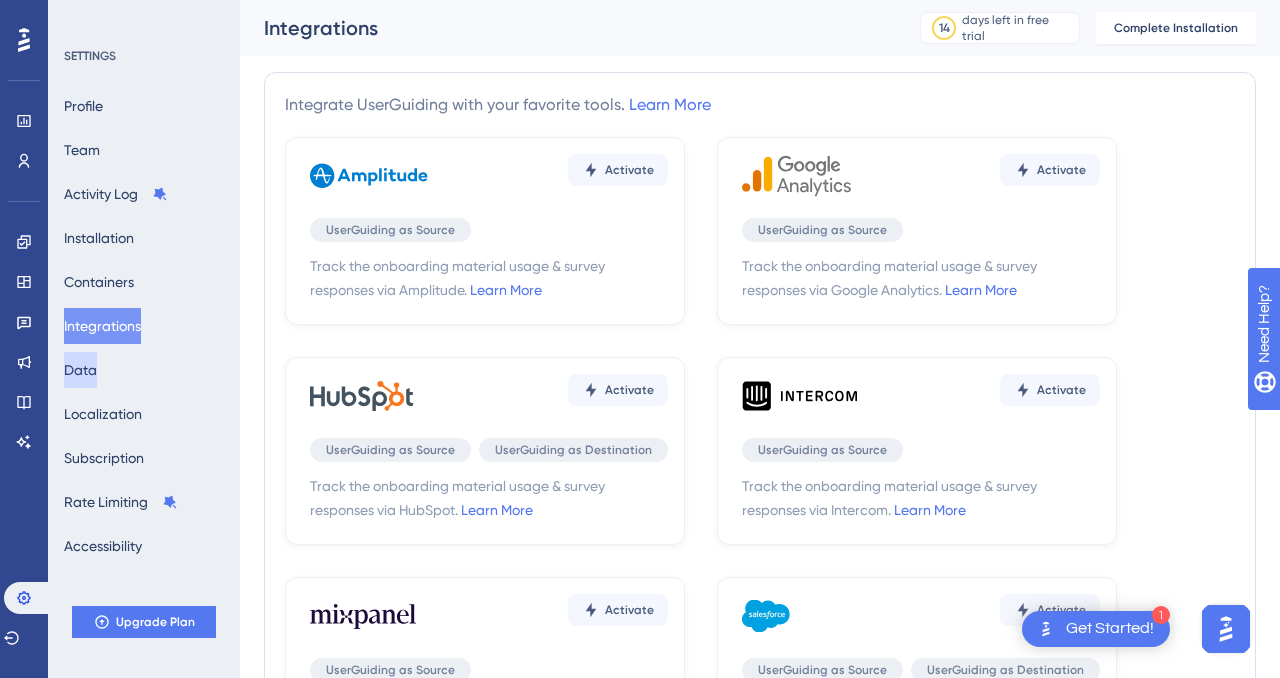 click on "Data" at bounding box center [80, 370] 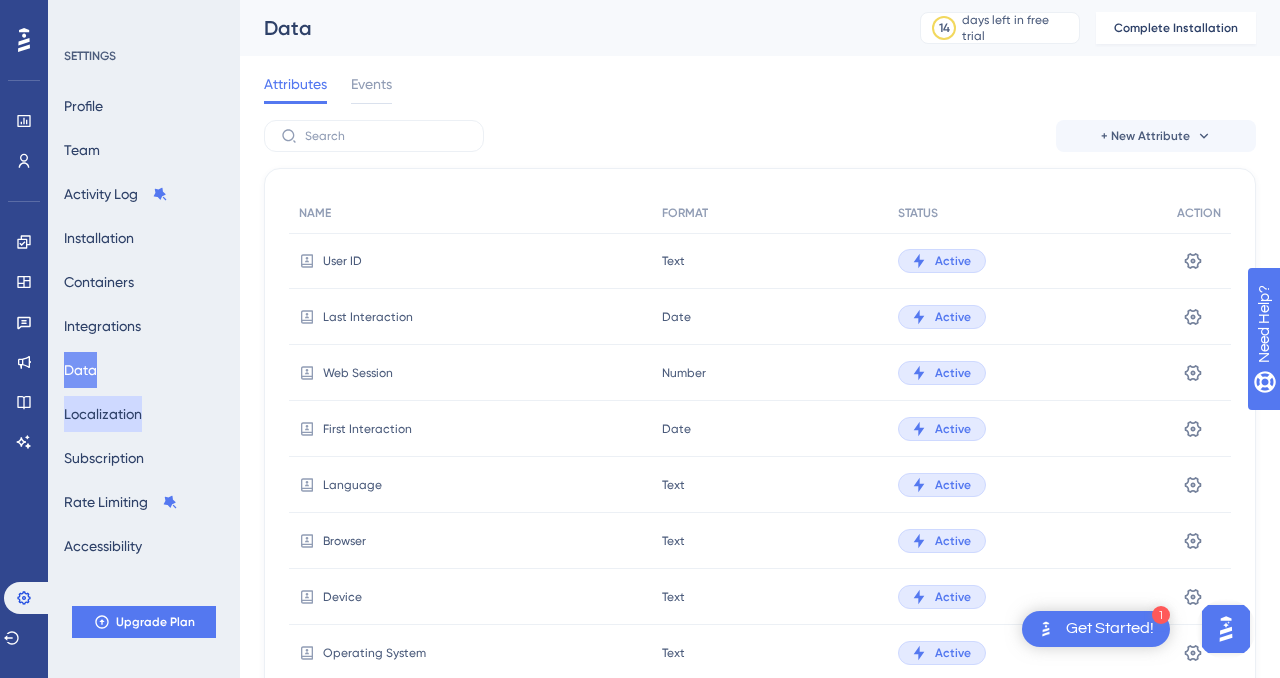 click on "Localization" at bounding box center (103, 414) 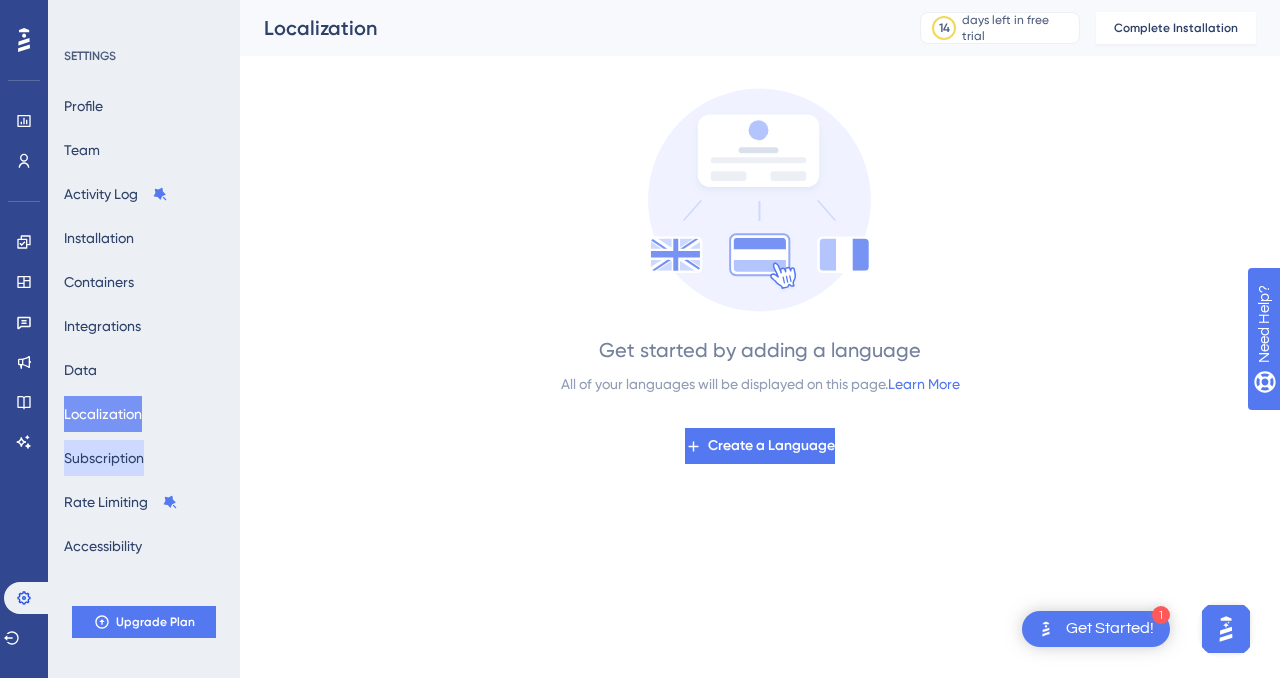 click on "Subscription" at bounding box center [104, 458] 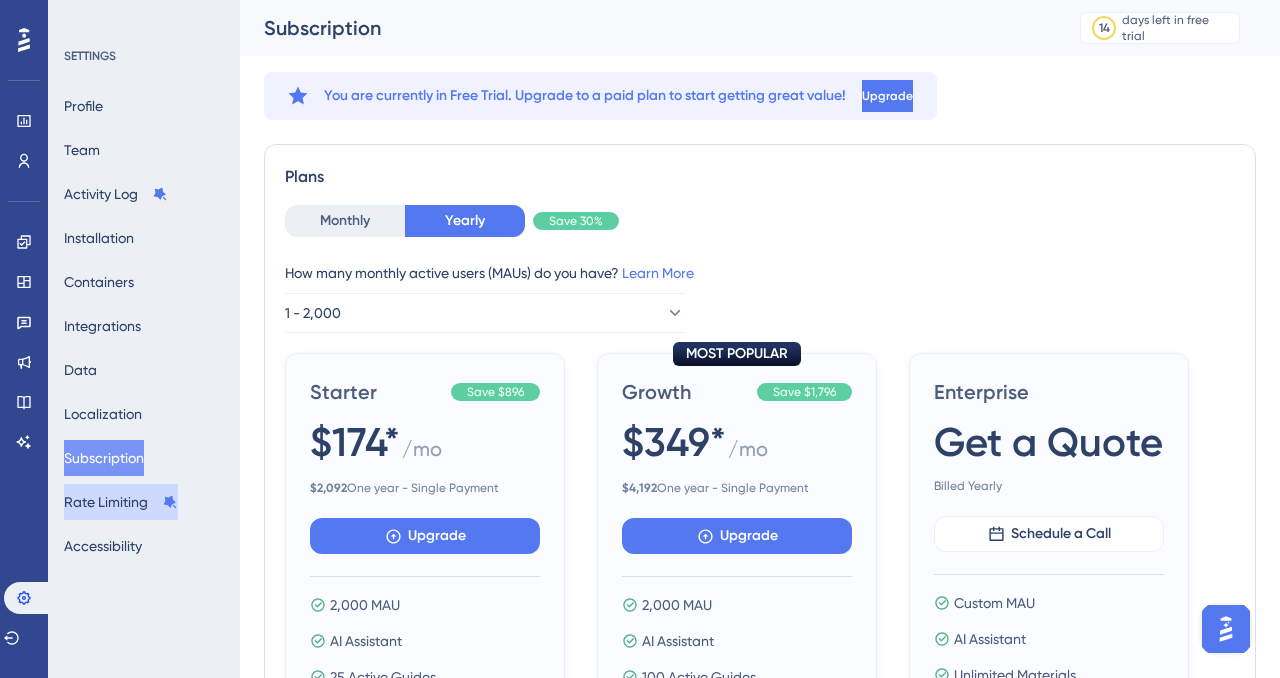 click on "Rate Limiting" at bounding box center [121, 502] 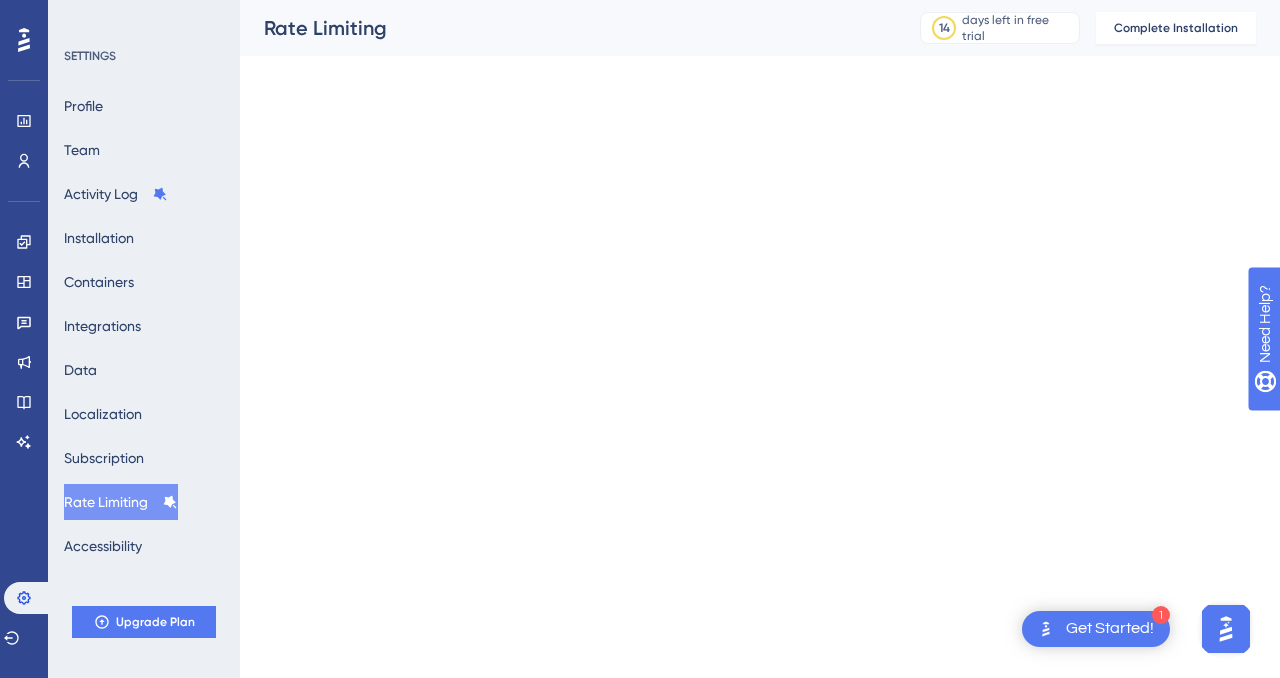 scroll, scrollTop: 0, scrollLeft: 0, axis: both 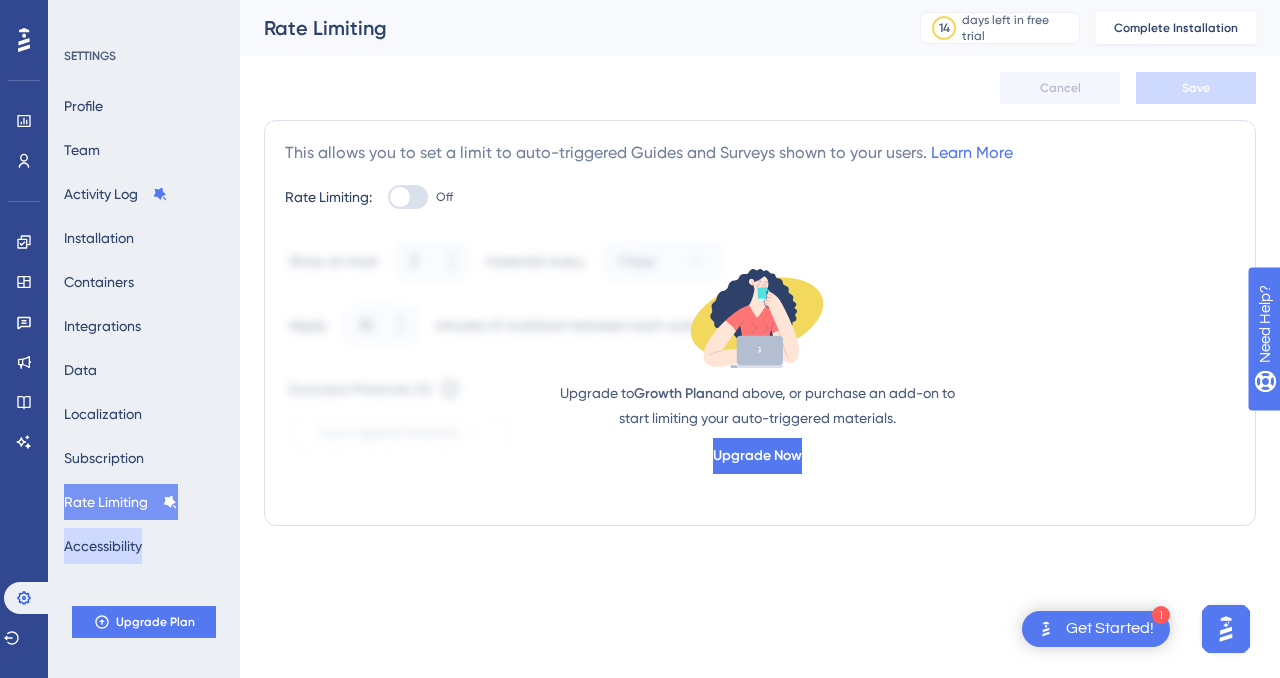 click on "Accessibility" at bounding box center (103, 546) 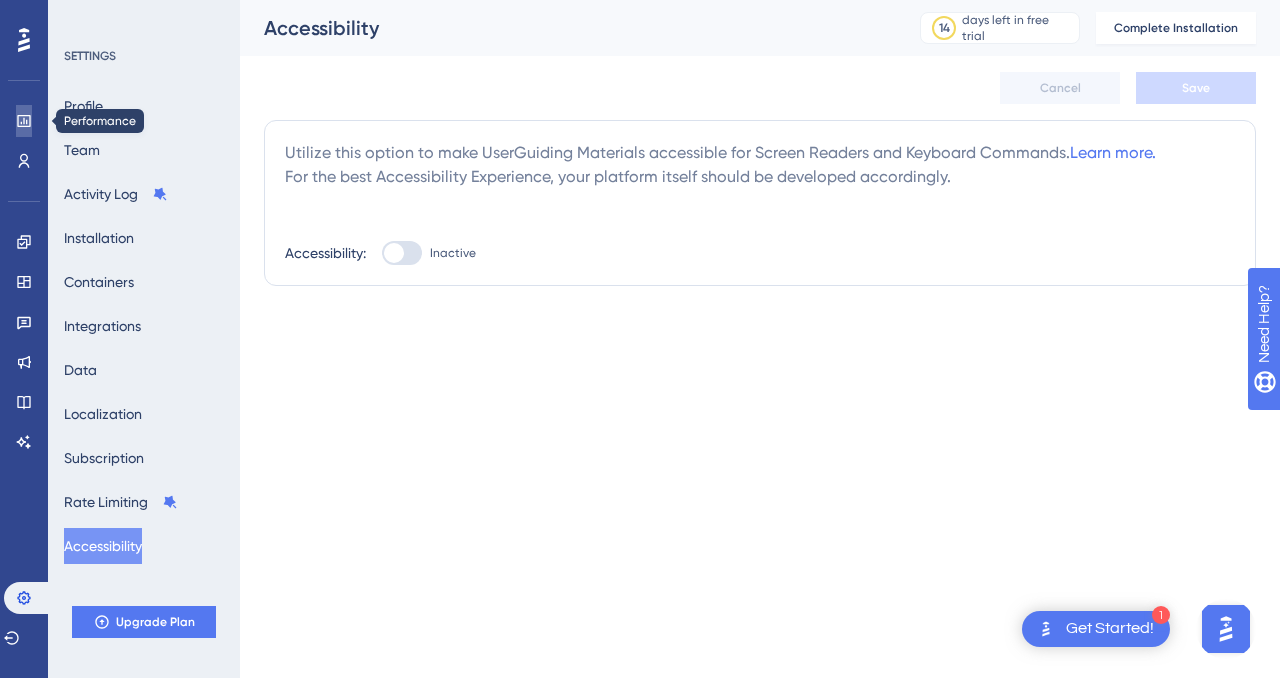click 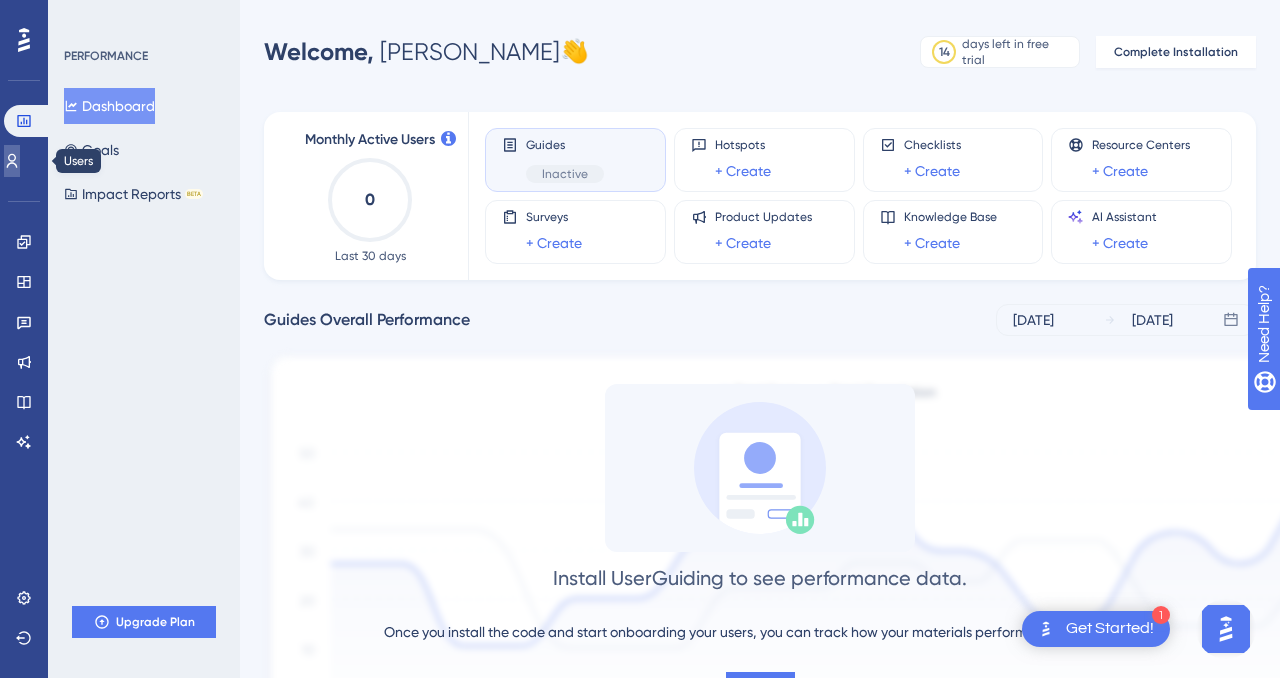 click 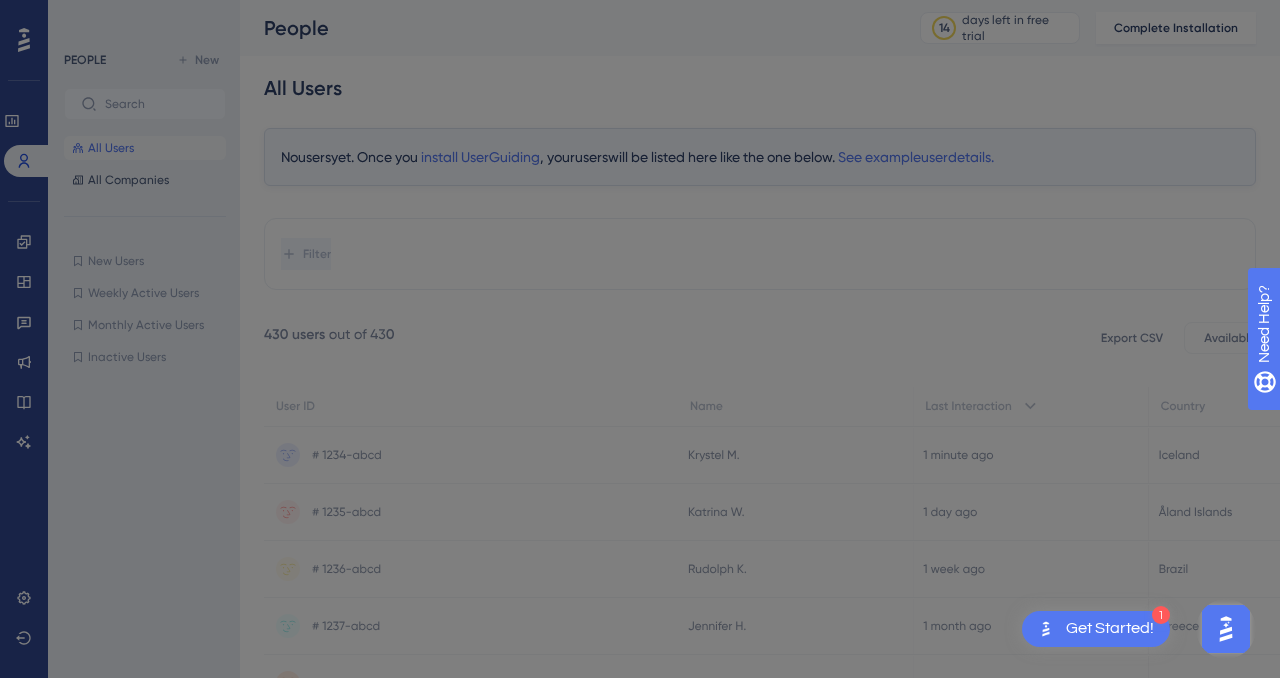 scroll, scrollTop: 0, scrollLeft: 0, axis: both 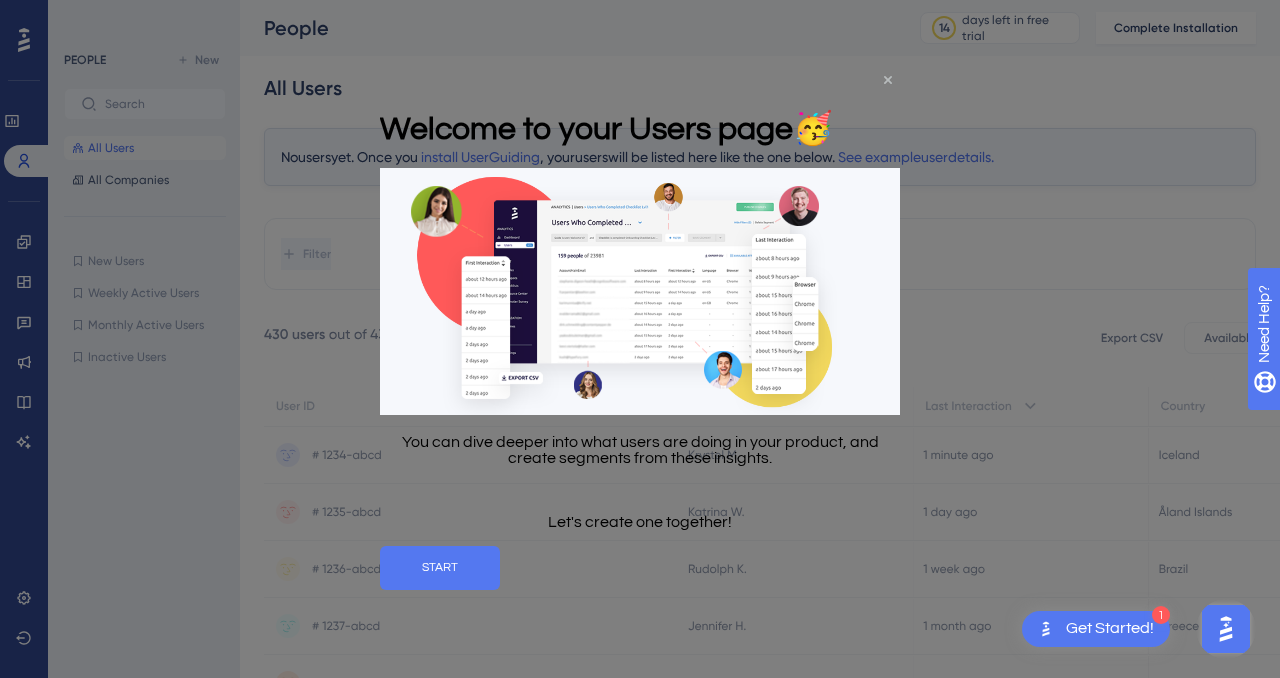 click 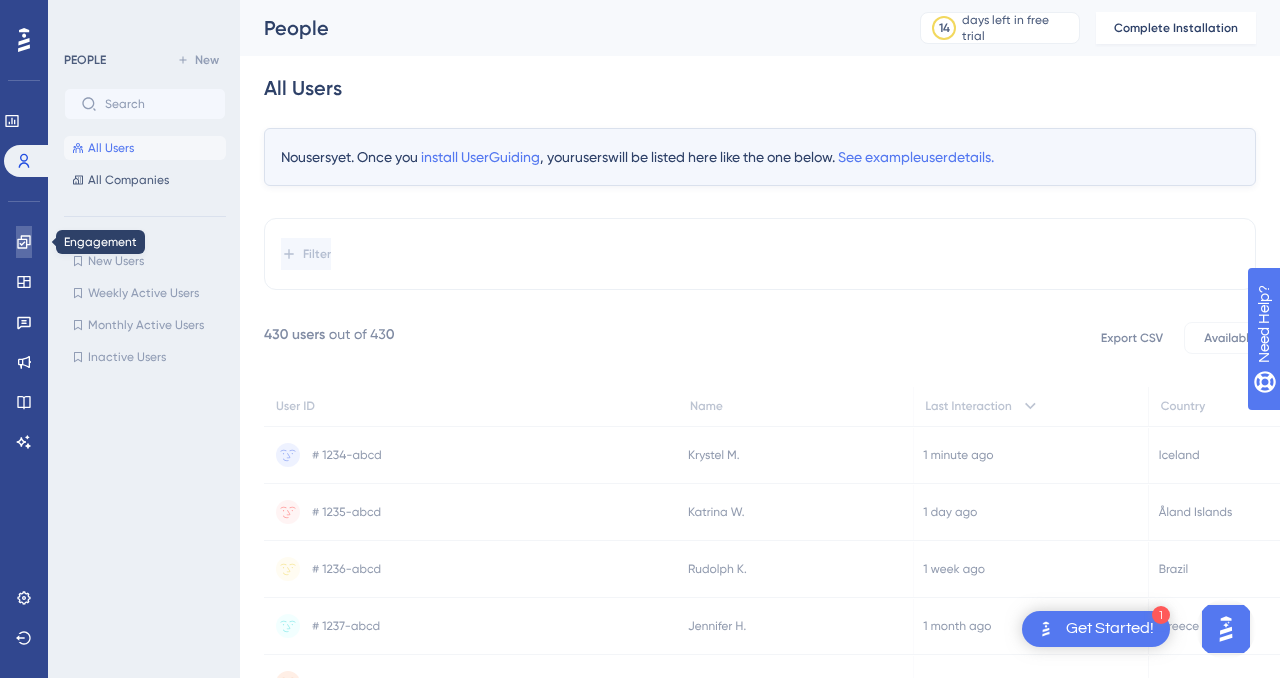 click 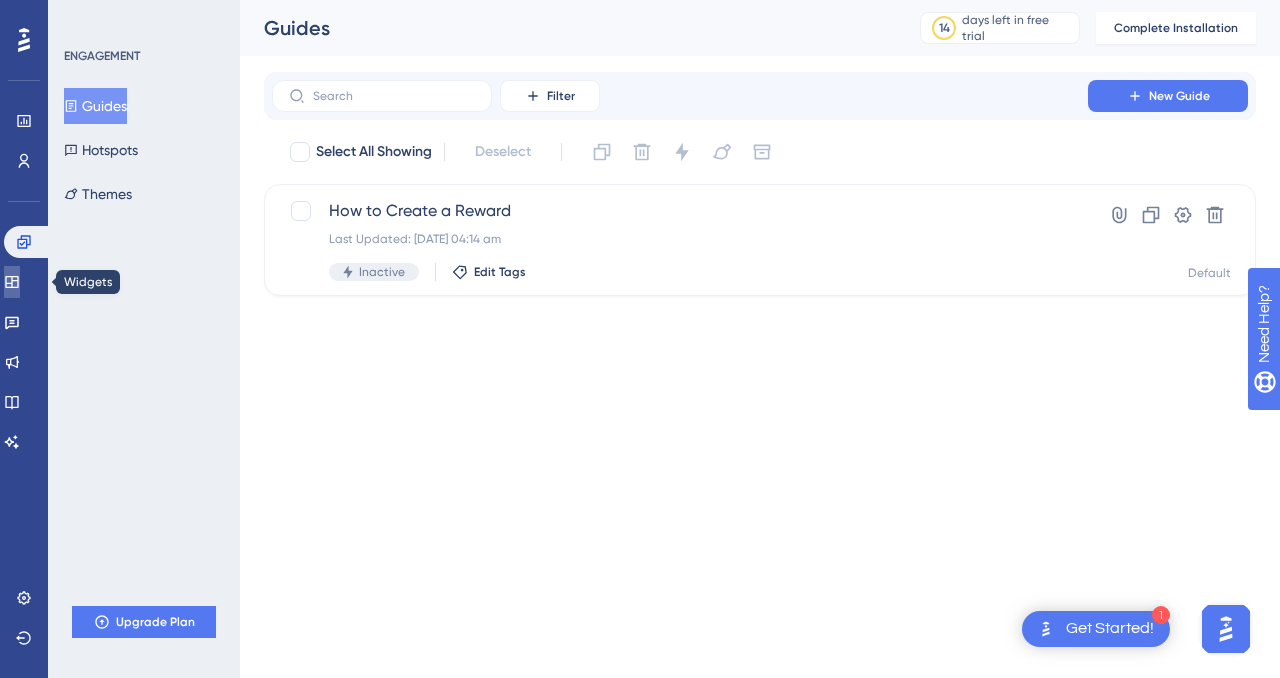 click at bounding box center (12, 282) 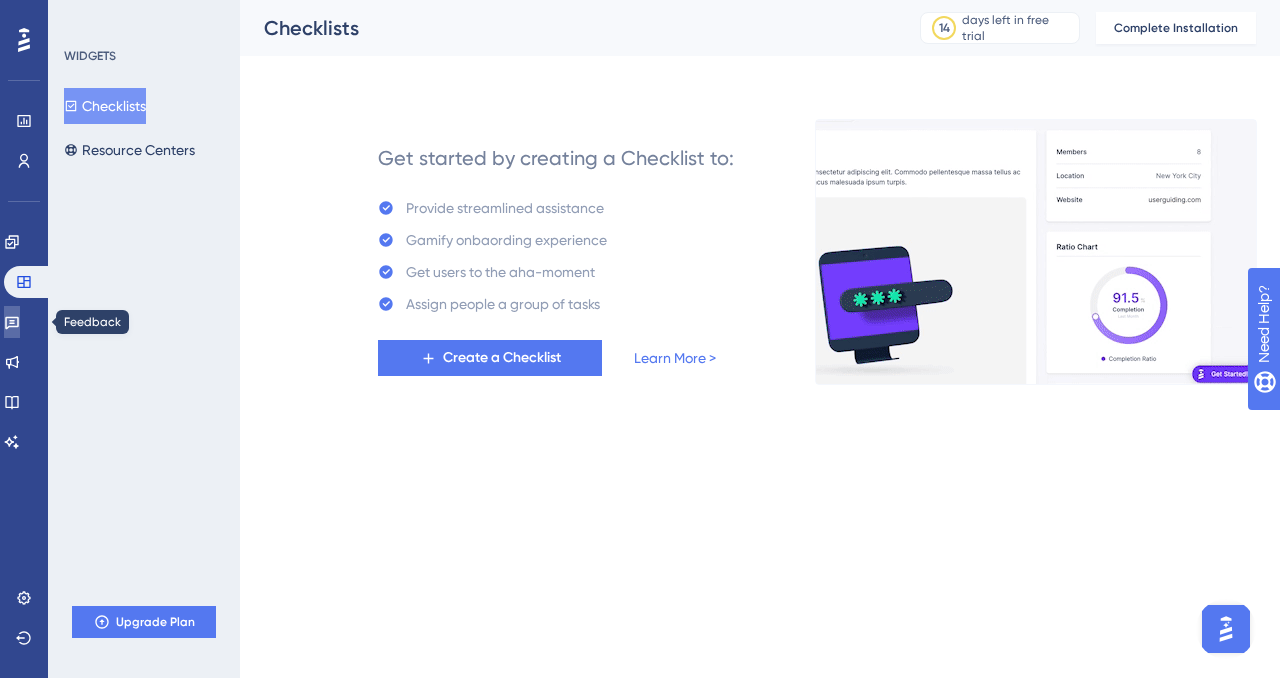 click 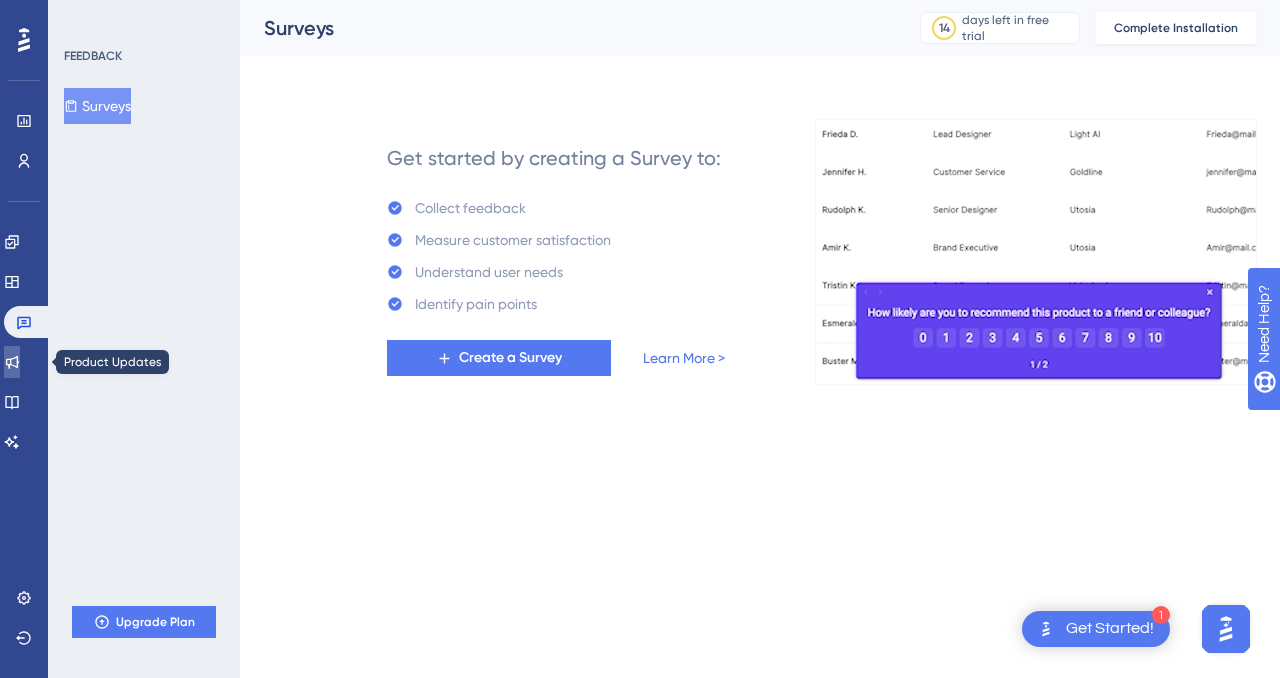 click at bounding box center (12, 362) 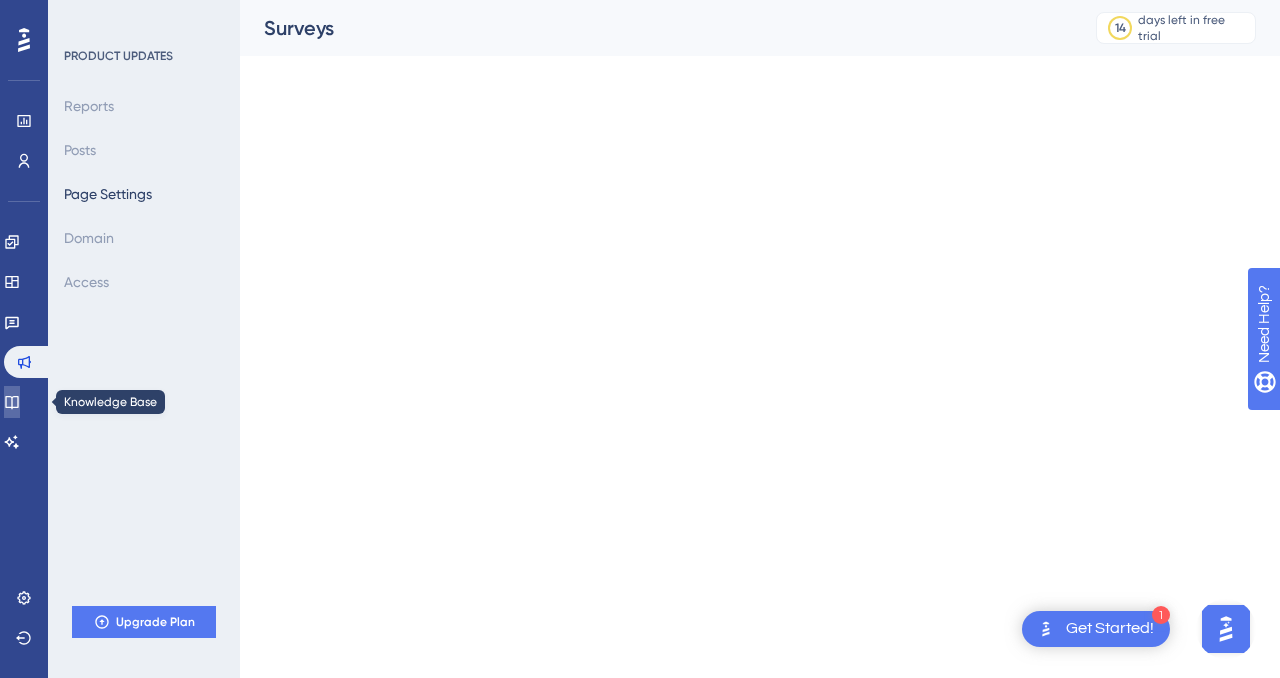 click at bounding box center (12, 402) 